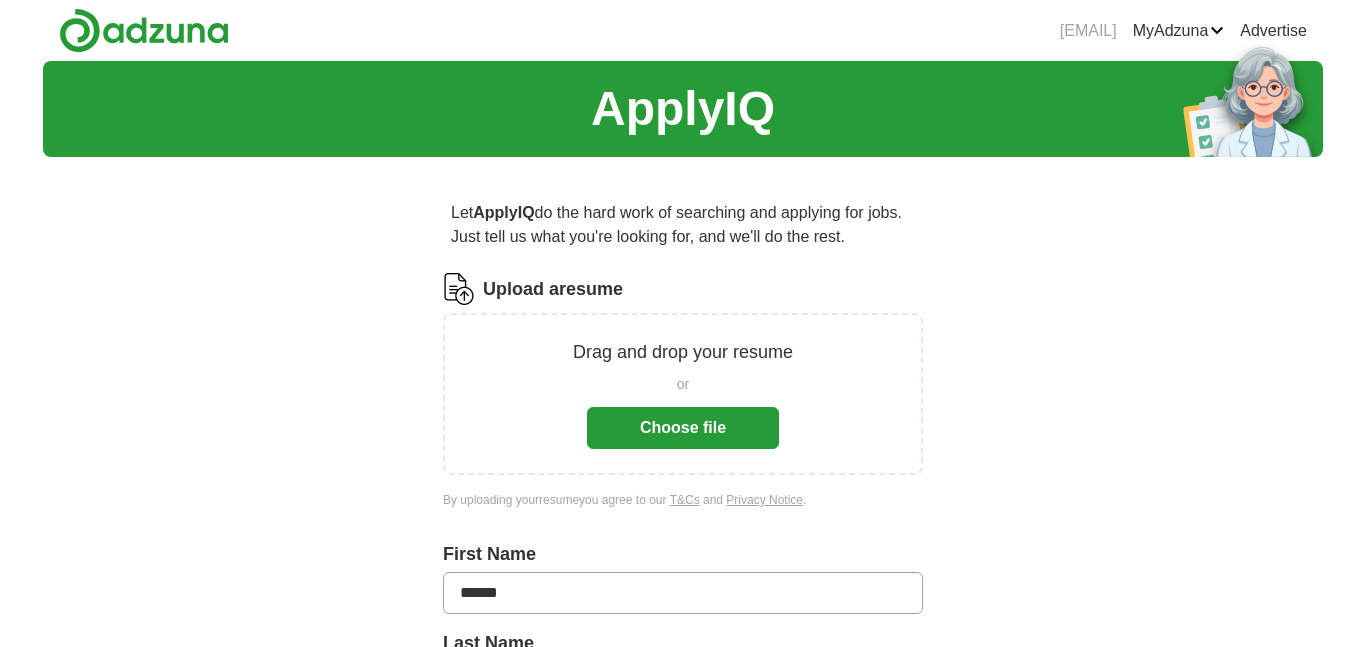 scroll, scrollTop: 0, scrollLeft: 0, axis: both 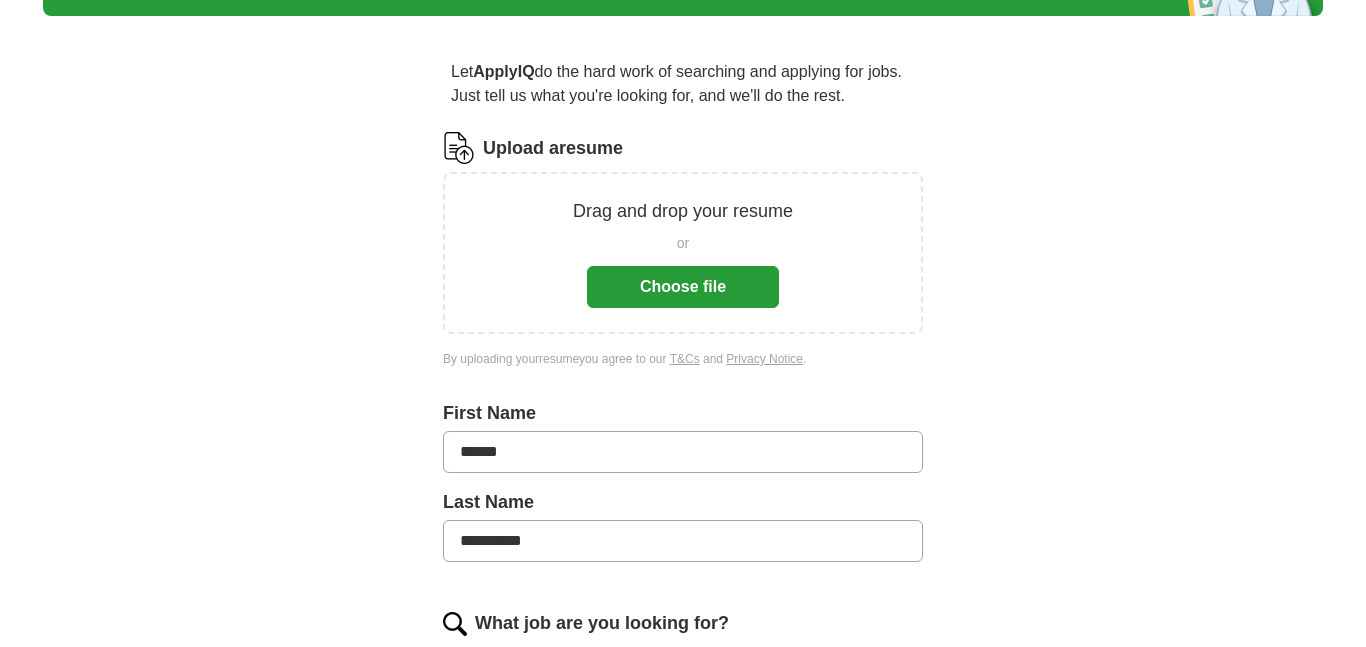 click on "Choose file" at bounding box center [683, 287] 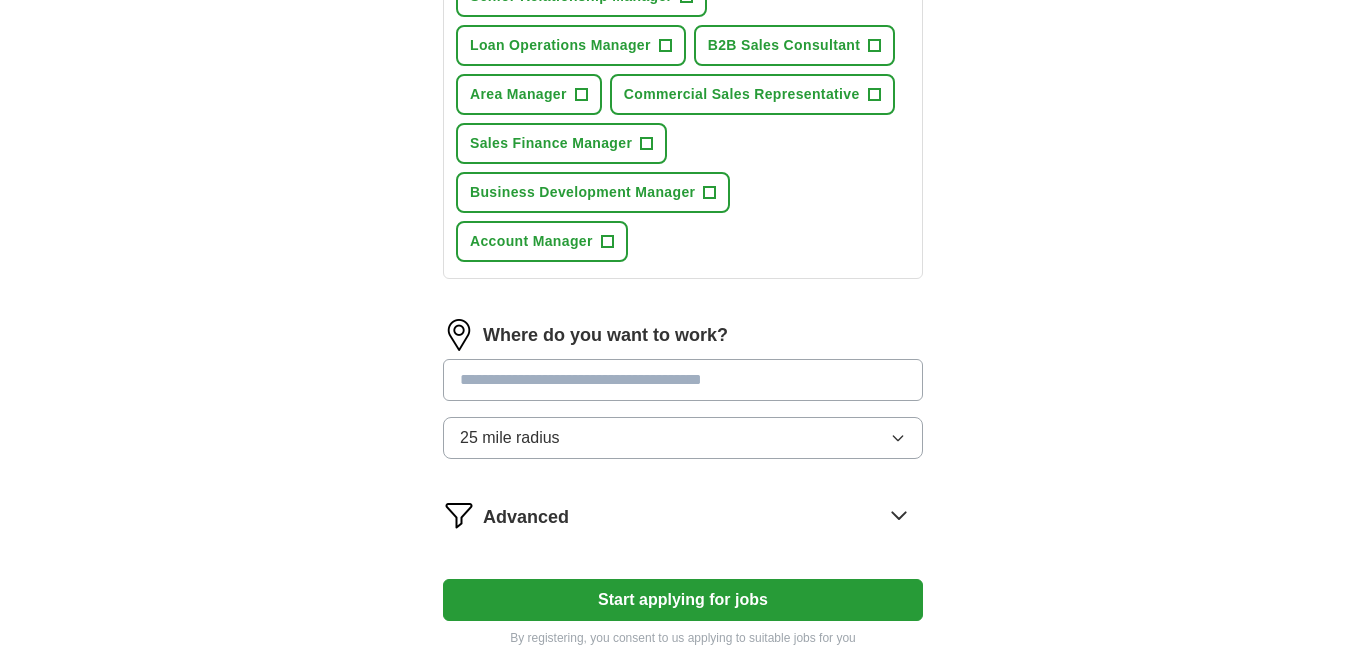 scroll, scrollTop: 1160, scrollLeft: 0, axis: vertical 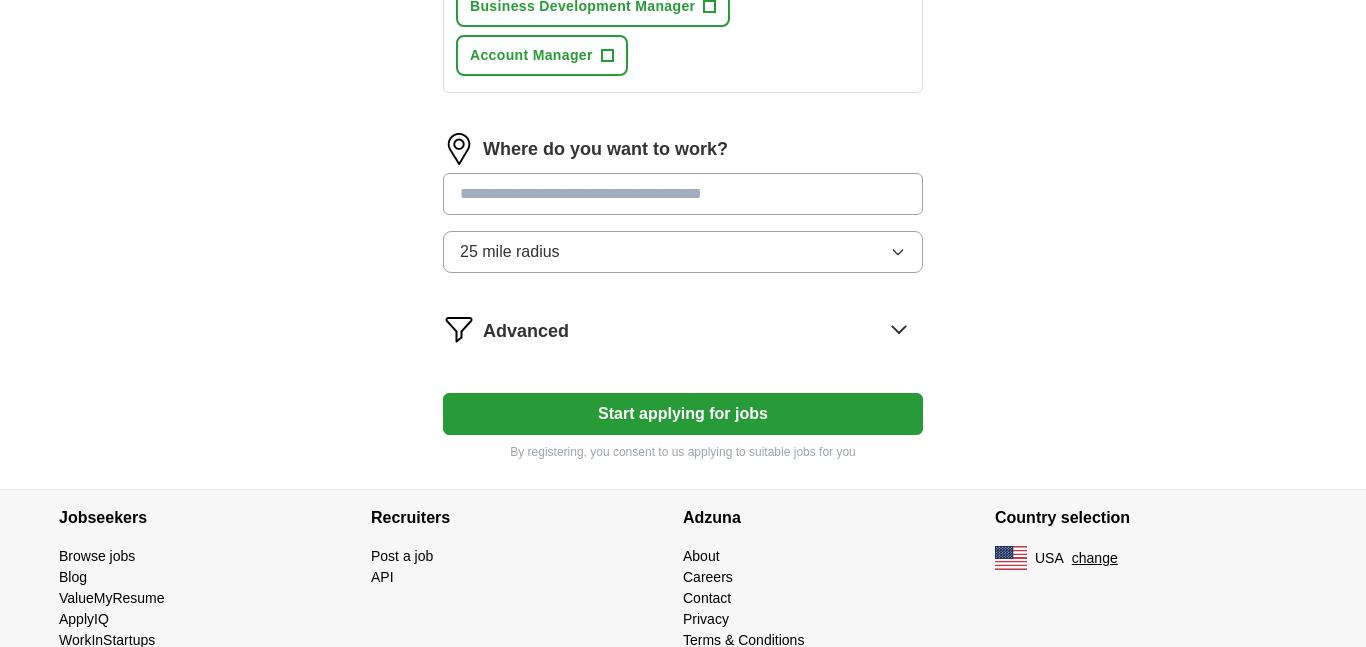 click on "Start applying for jobs" at bounding box center (683, 414) 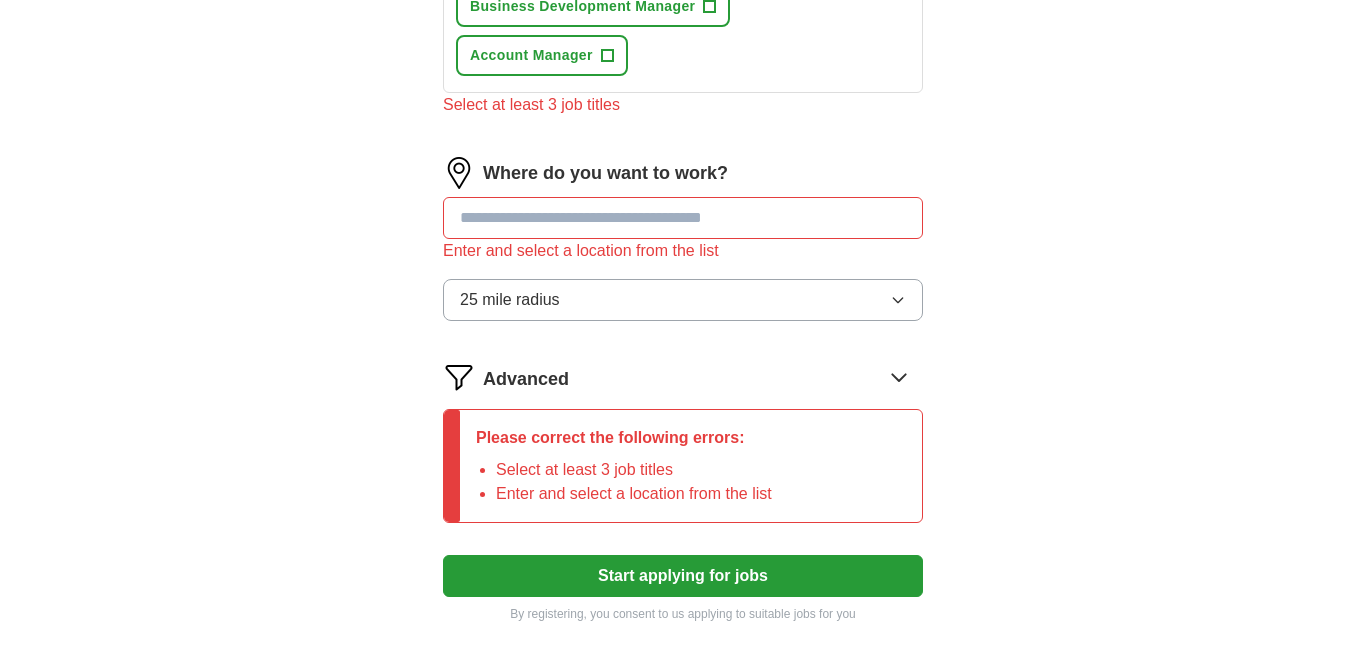click at bounding box center [683, 218] 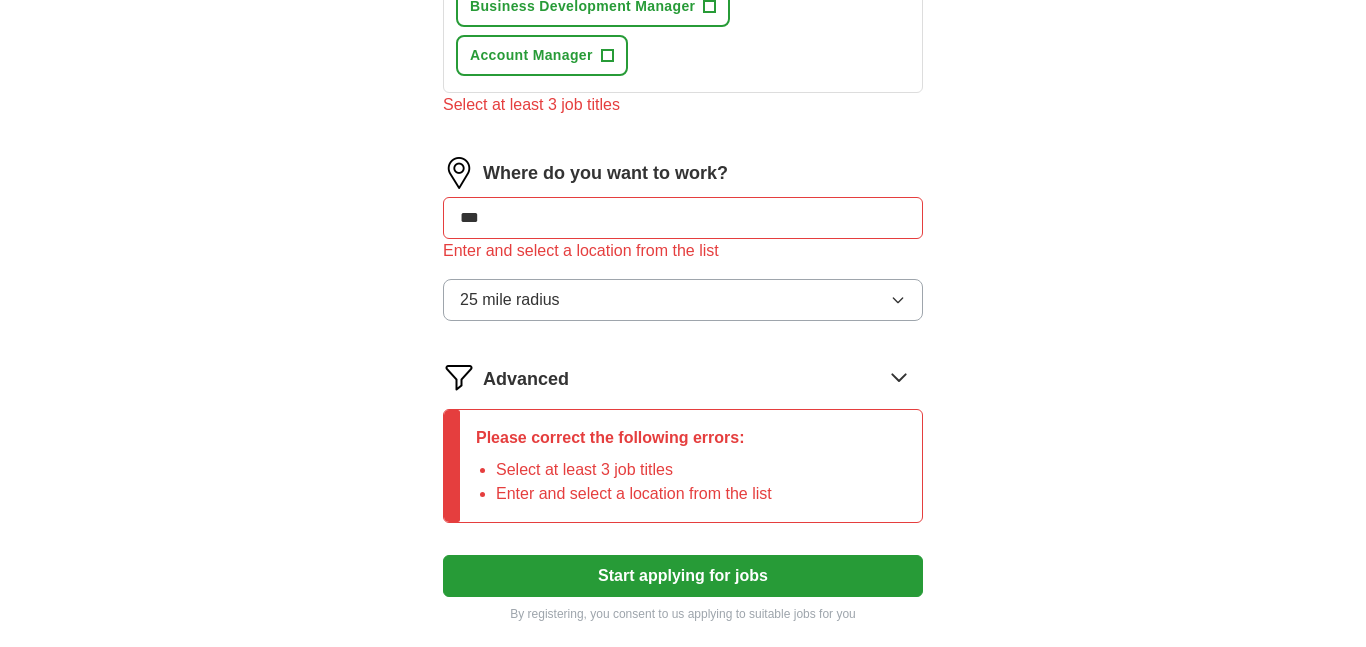 type on "****" 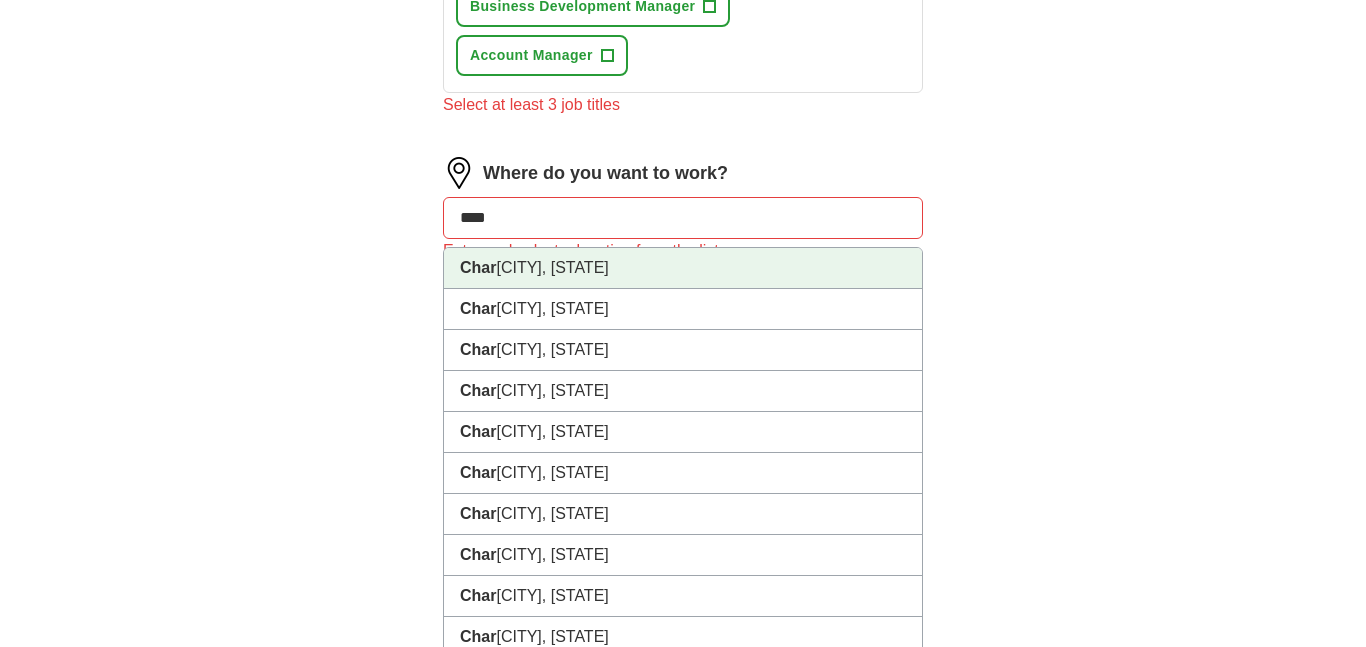 click on "[CITY], [STATE]" at bounding box center (683, 268) 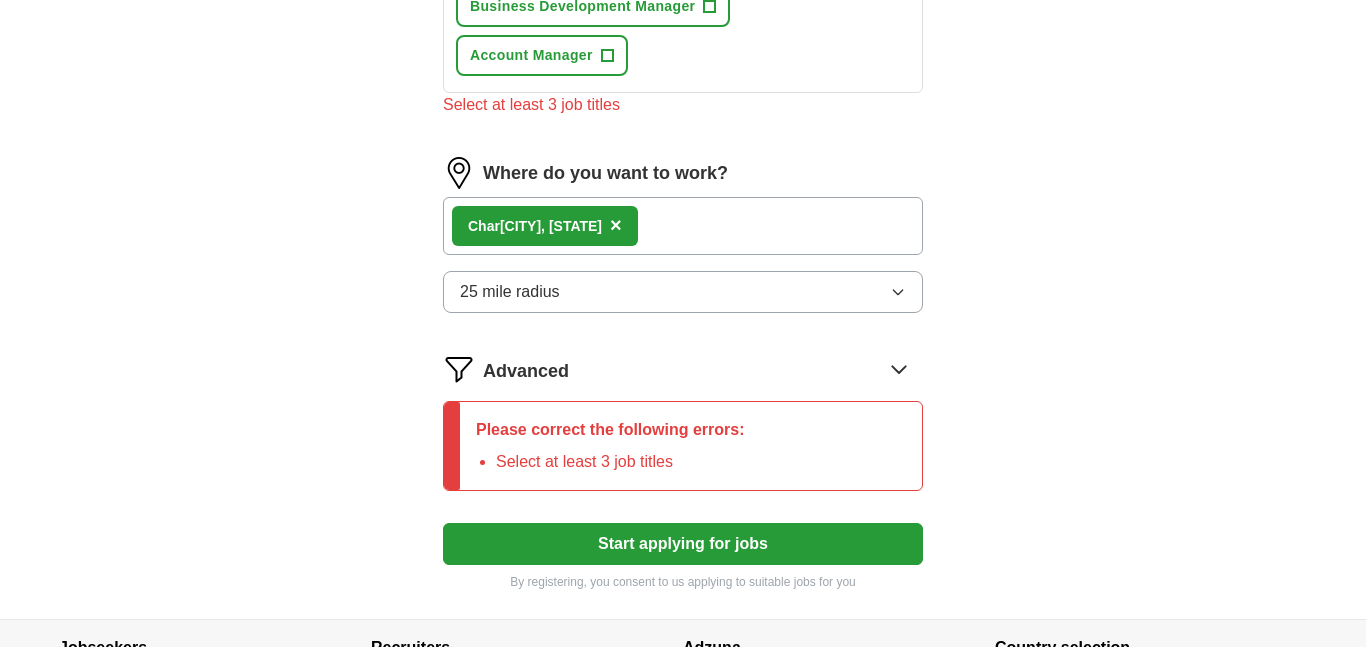 click on "Start applying for jobs" at bounding box center [683, 544] 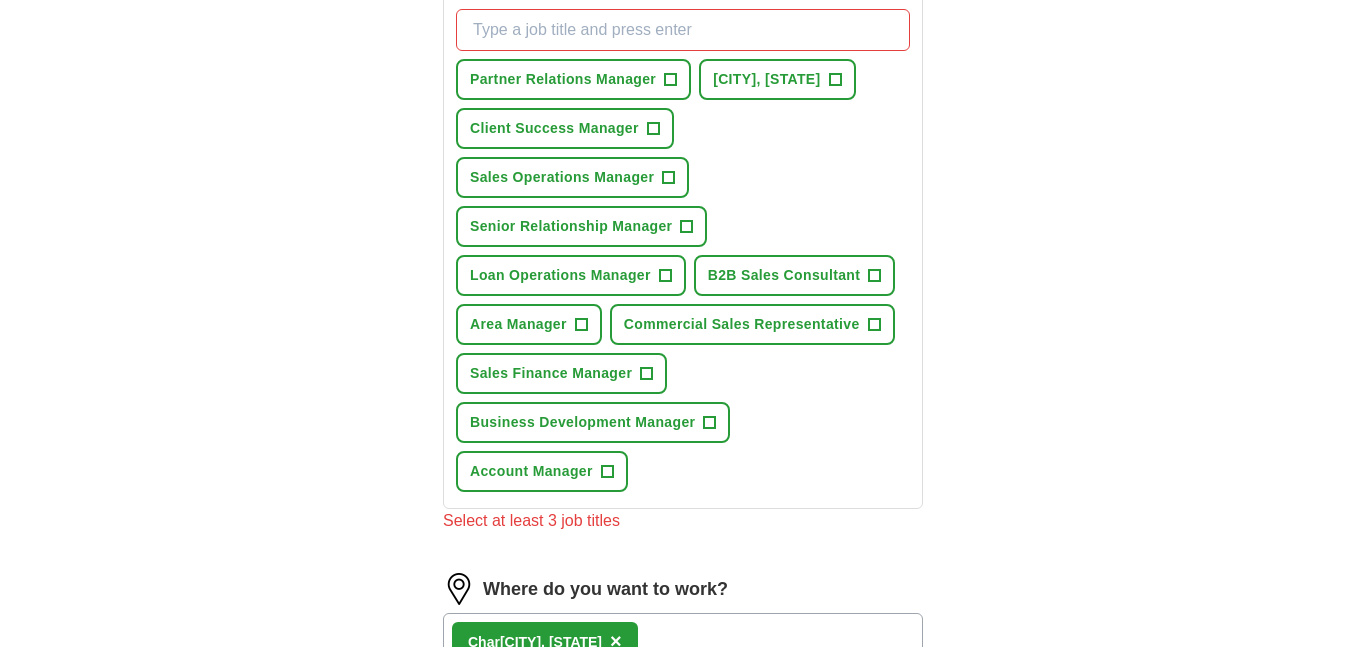 scroll, scrollTop: 550, scrollLeft: 0, axis: vertical 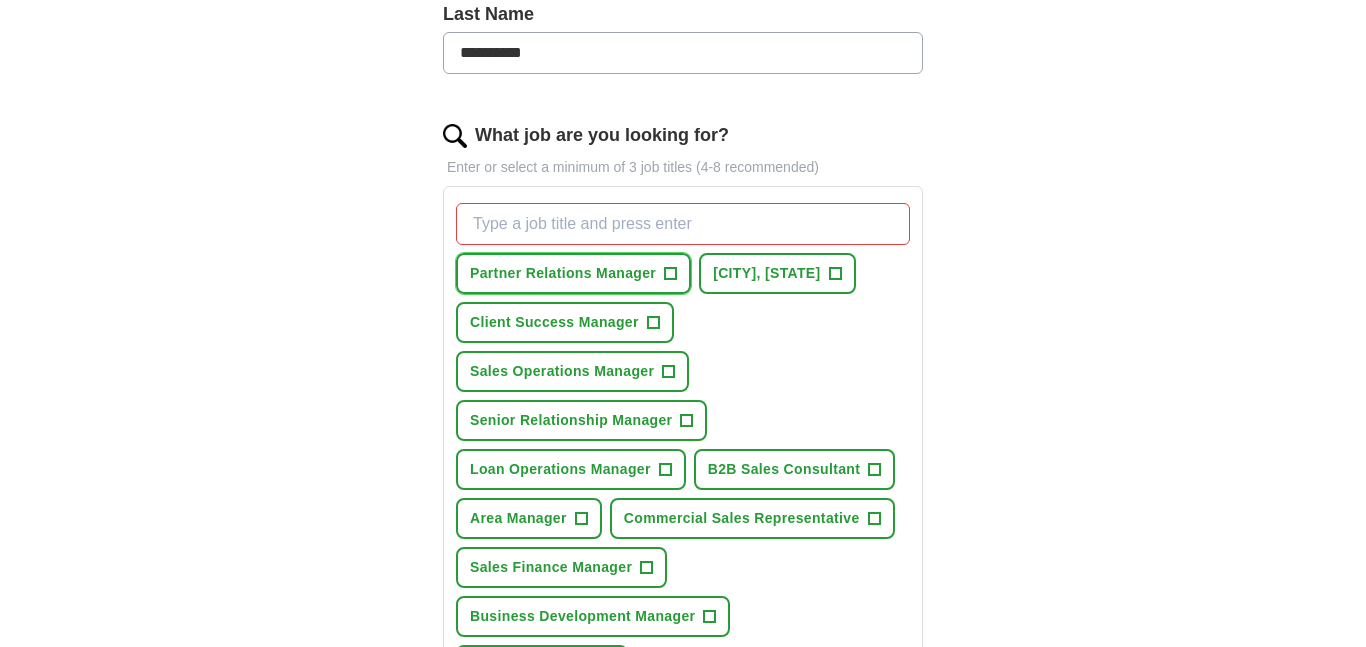 click on "+" at bounding box center [671, 274] 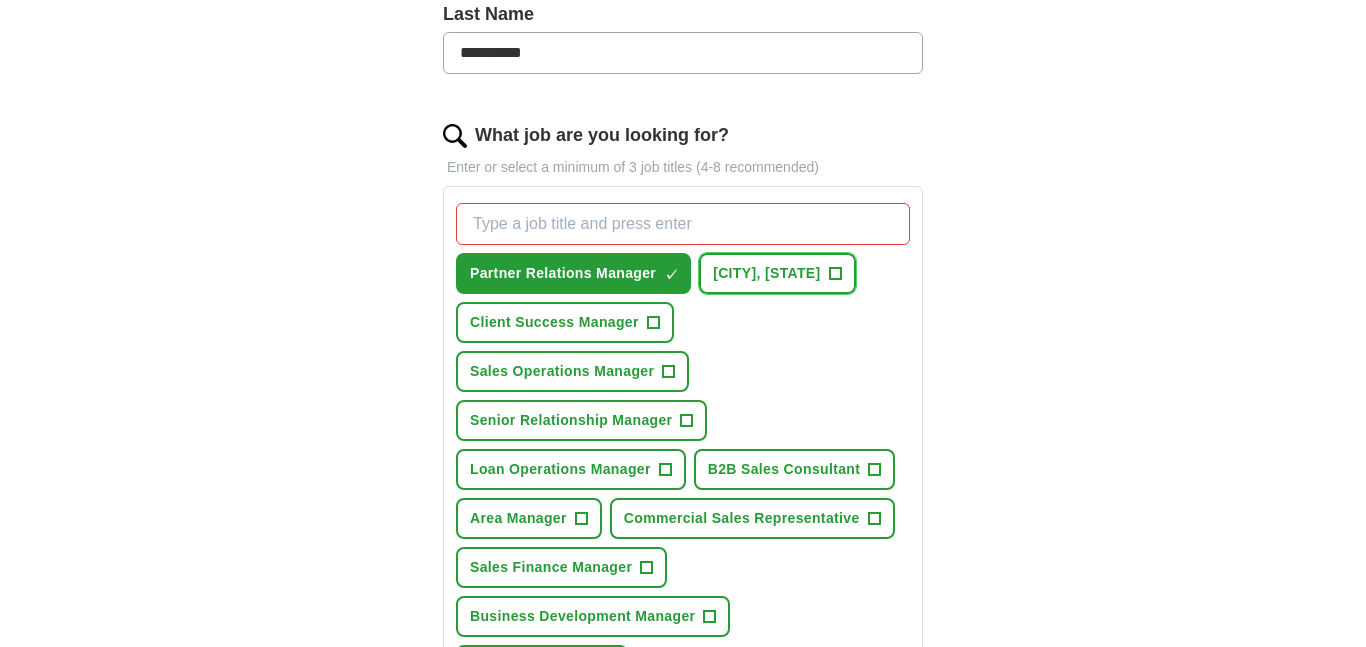 click on "District Sales Manager +" at bounding box center (777, 273) 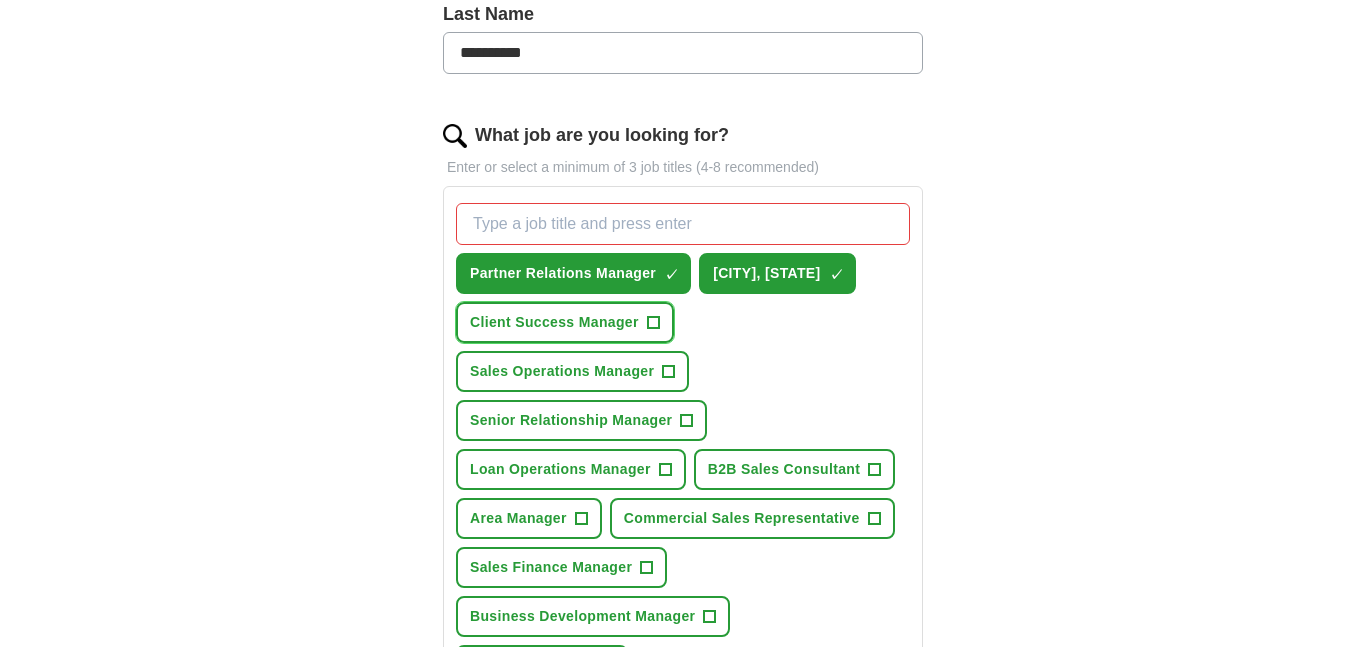 click on "Client Success Manager +" at bounding box center (565, 322) 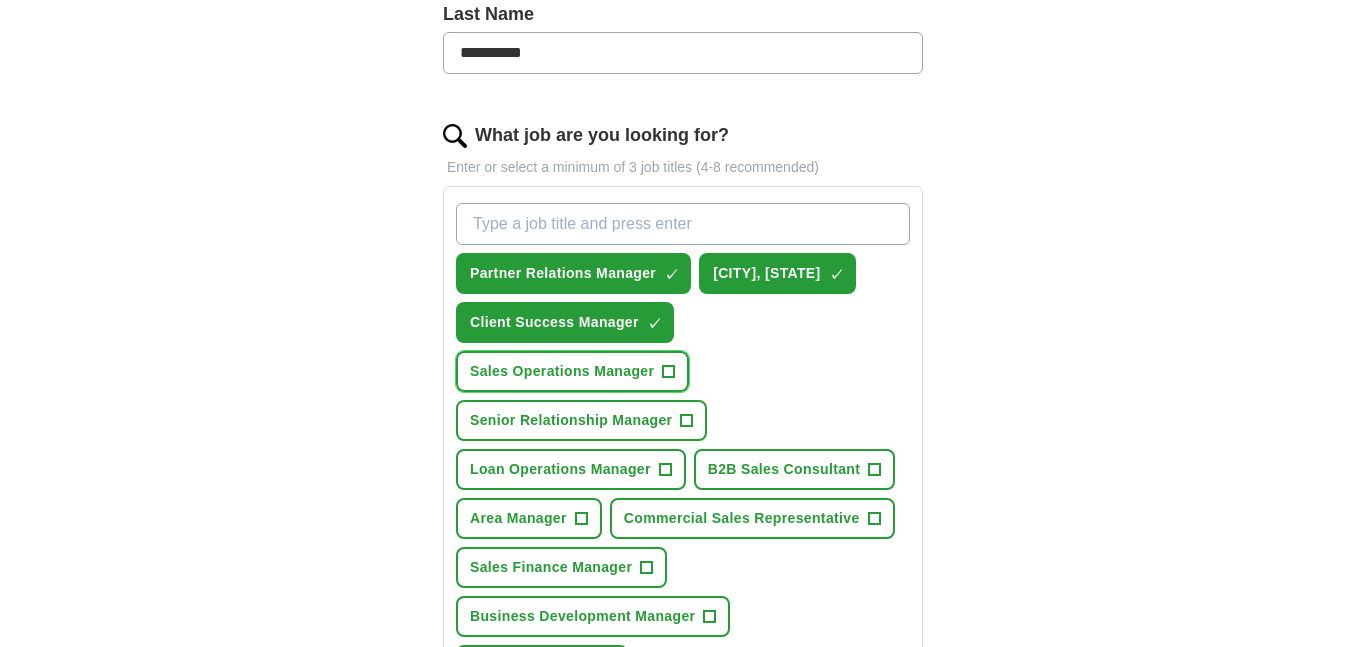 click on "+" at bounding box center (669, 372) 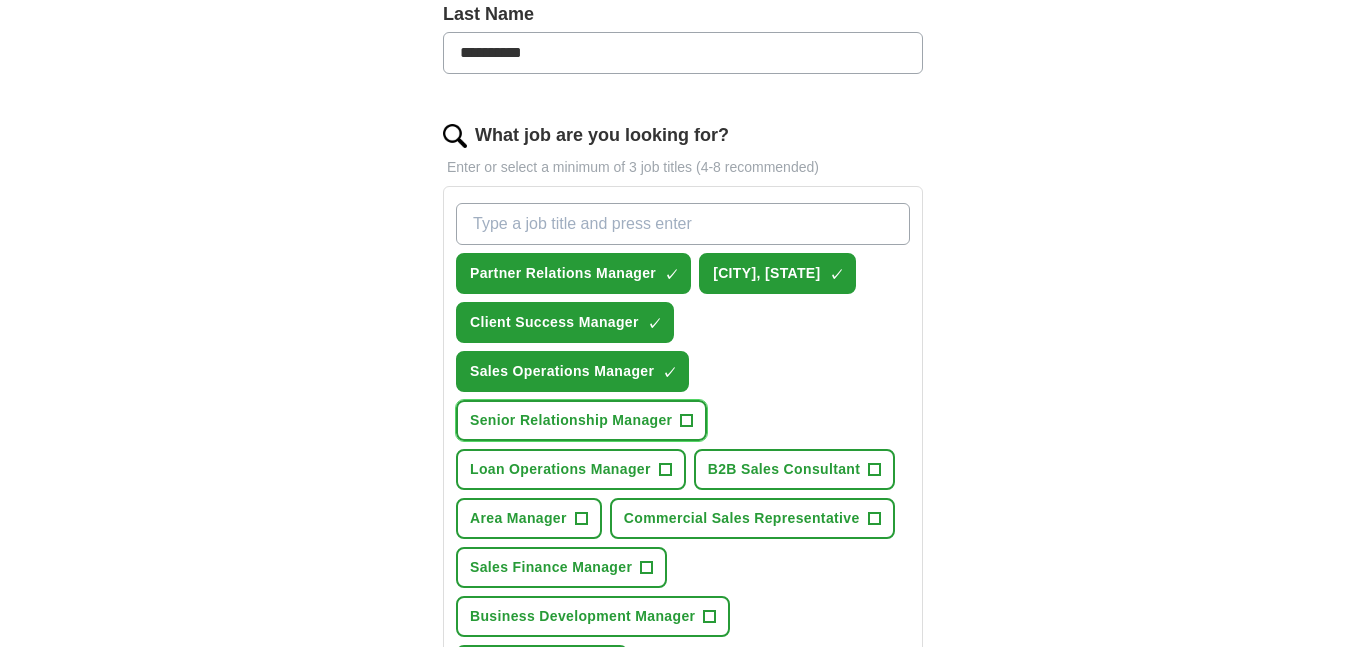 click on "+" at bounding box center (687, 421) 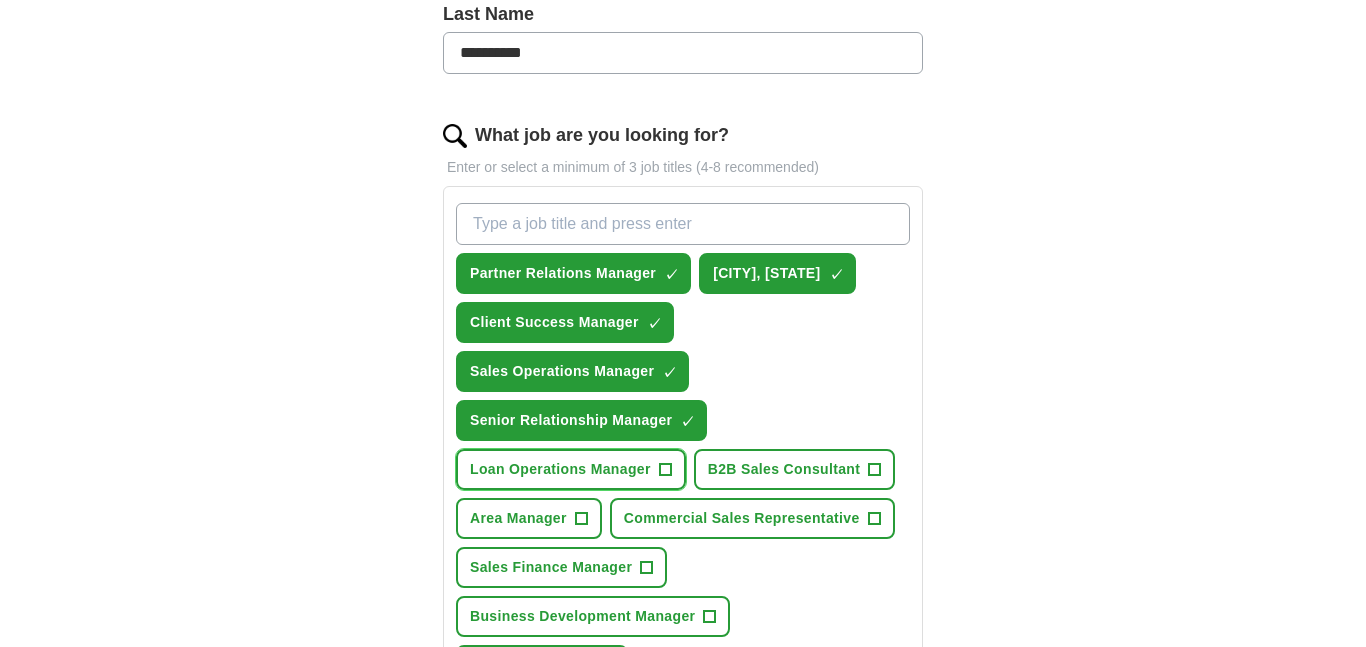 click on "+" at bounding box center [665, 470] 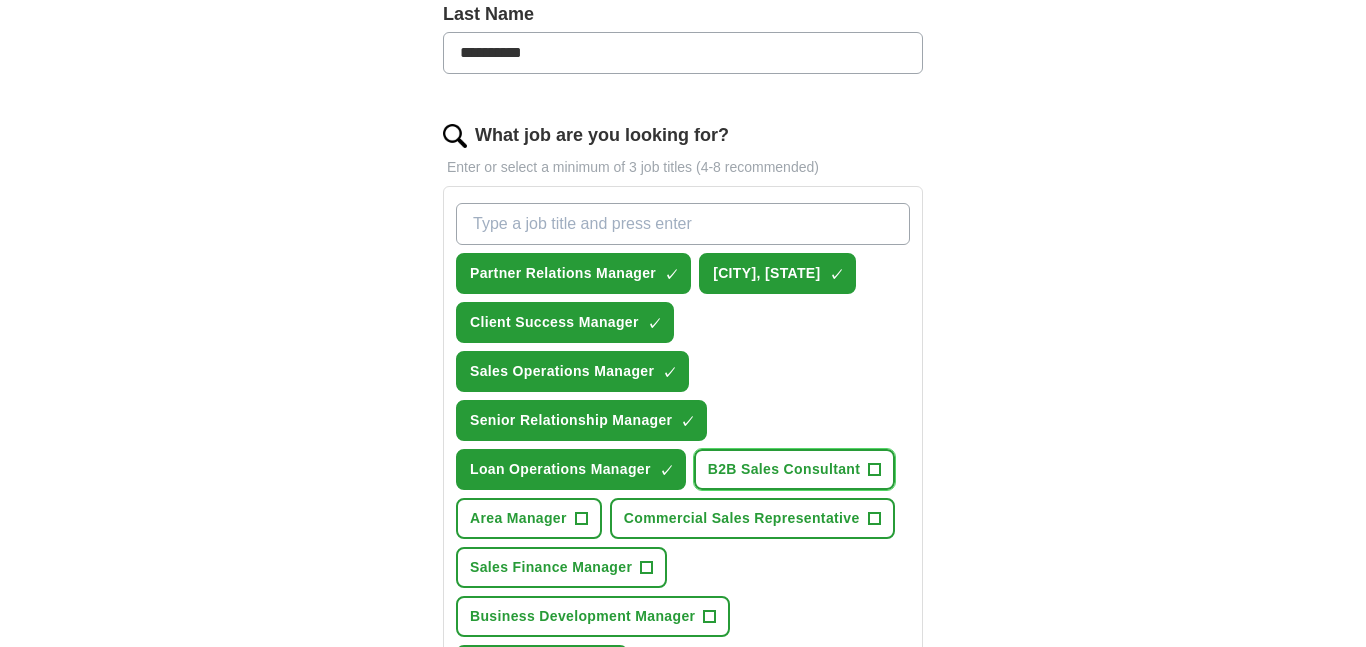 click on "B2B Sales Consultant +" at bounding box center [794, 469] 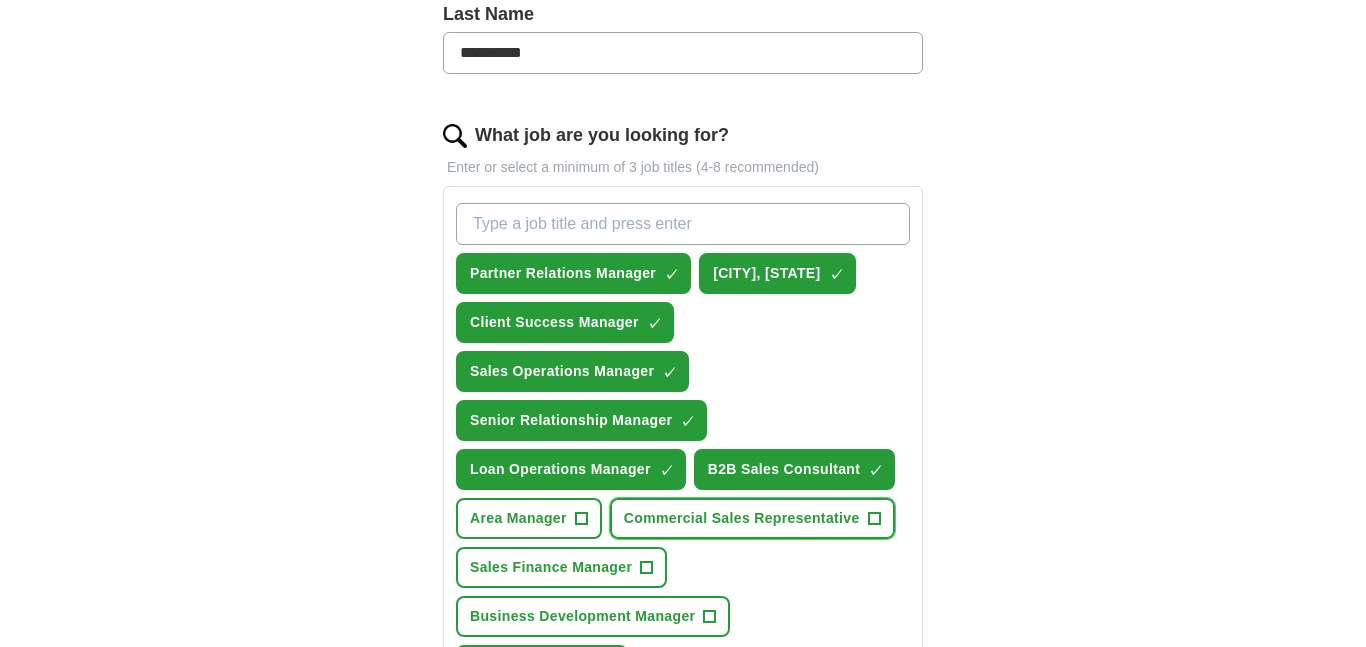 click on "Commercial Sales Representative +" at bounding box center (752, 518) 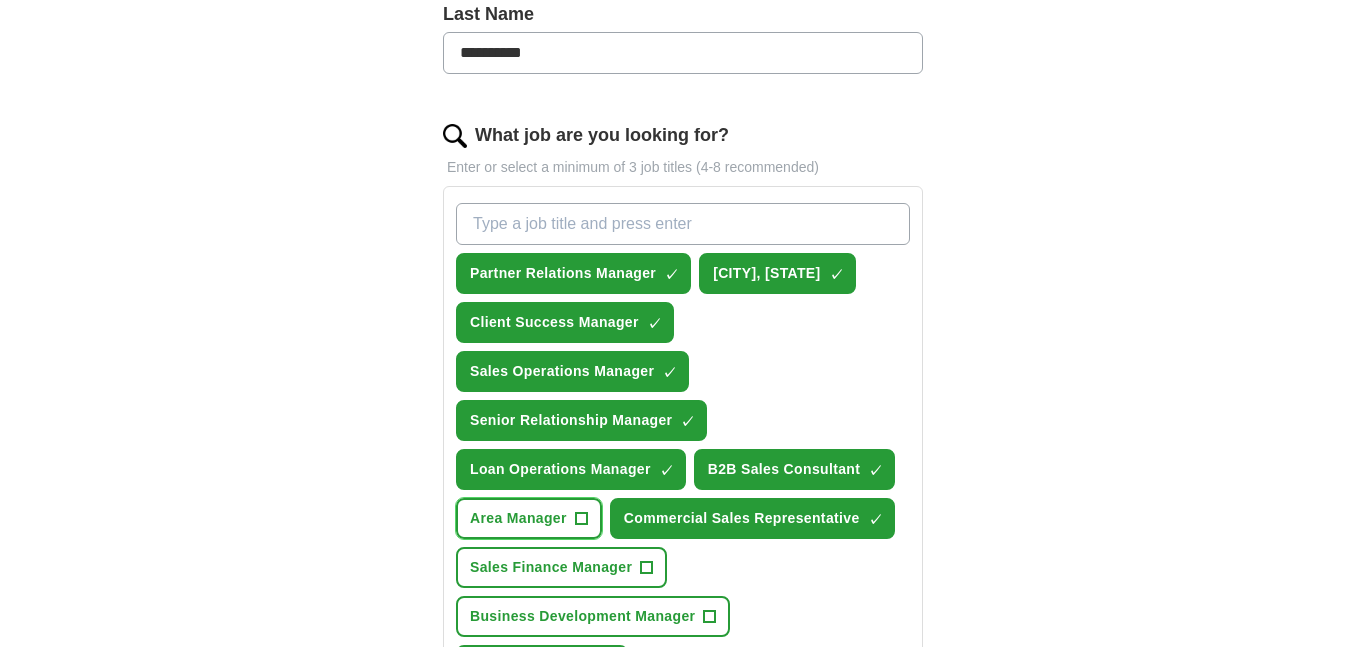 click on "Area Manager +" at bounding box center [529, 518] 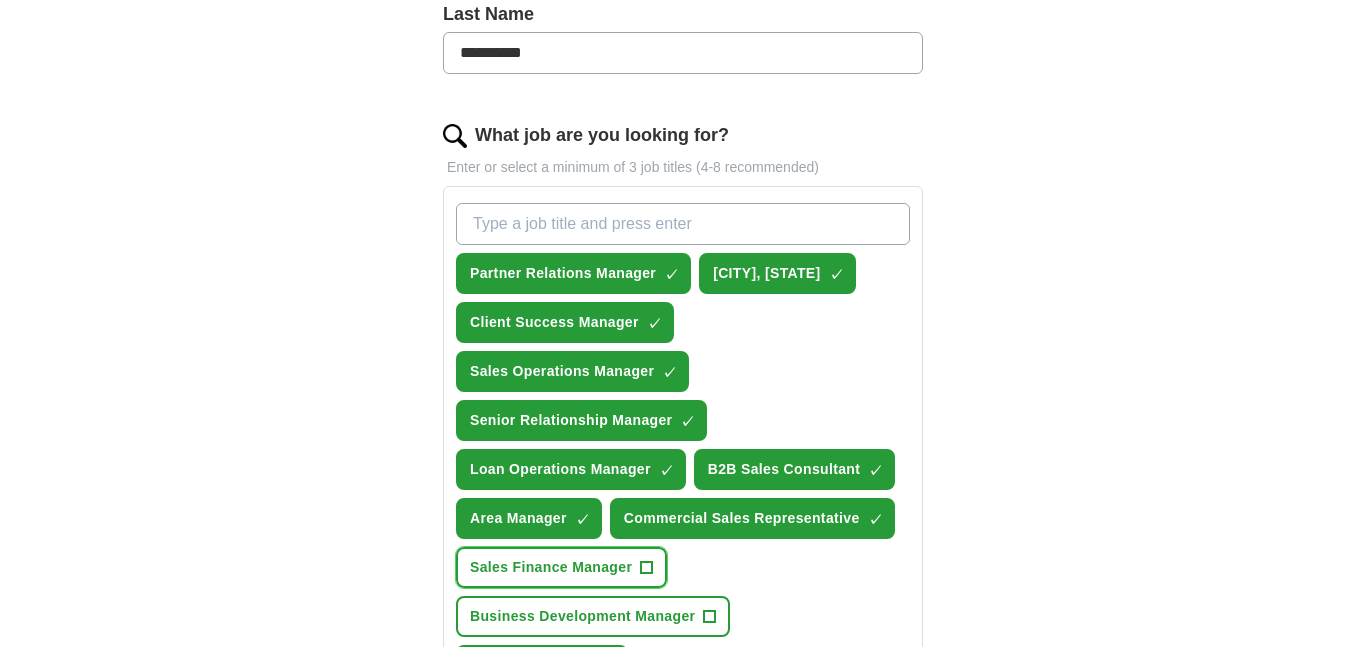 click on "+" at bounding box center (647, 568) 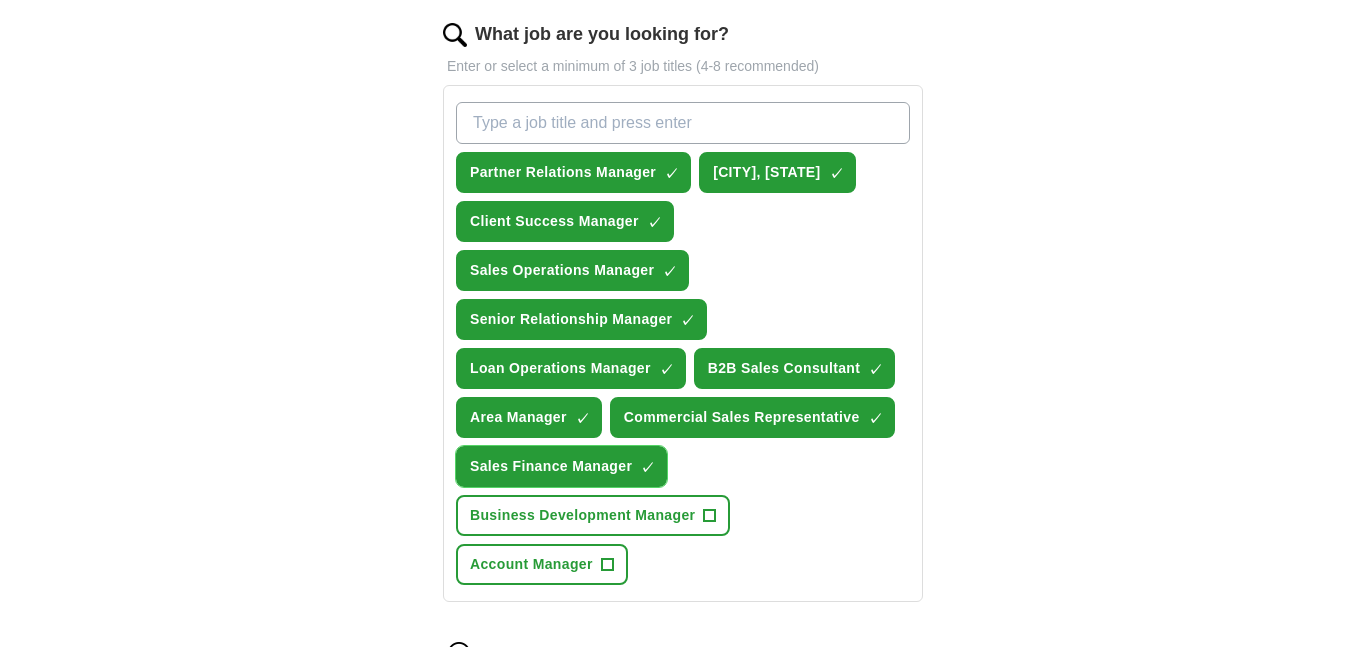 scroll, scrollTop: 676, scrollLeft: 0, axis: vertical 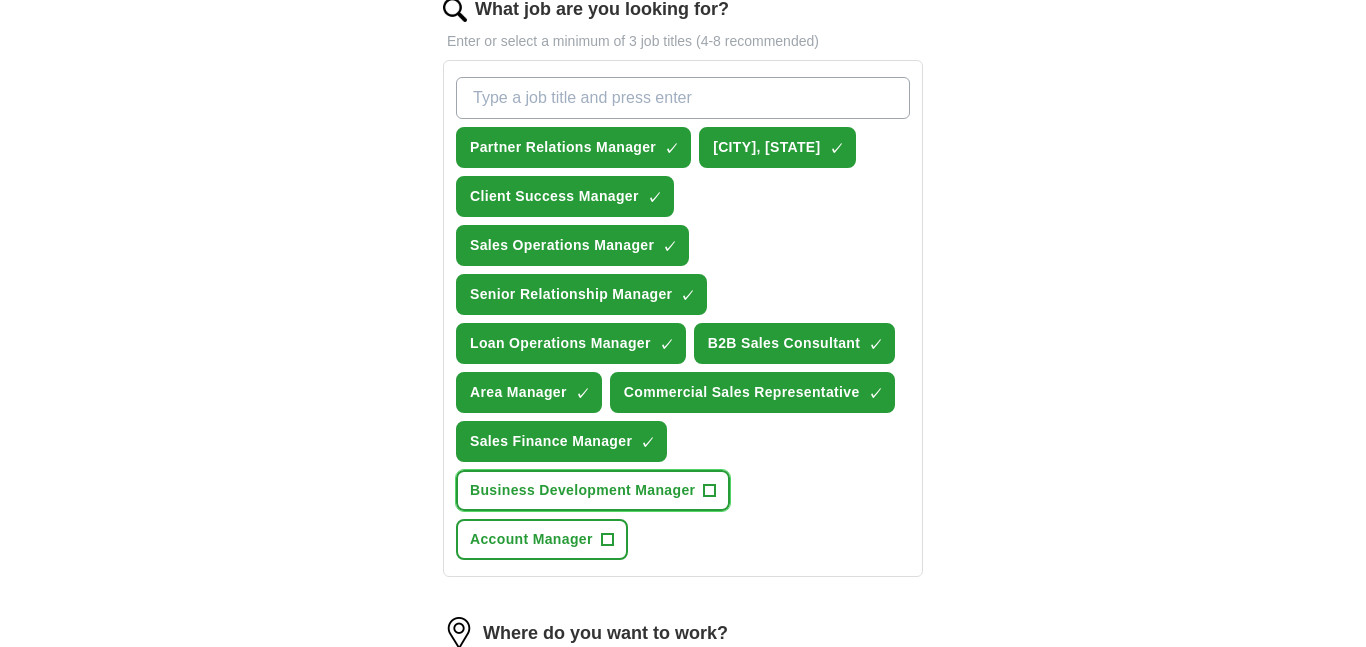 click on "+" at bounding box center [710, 491] 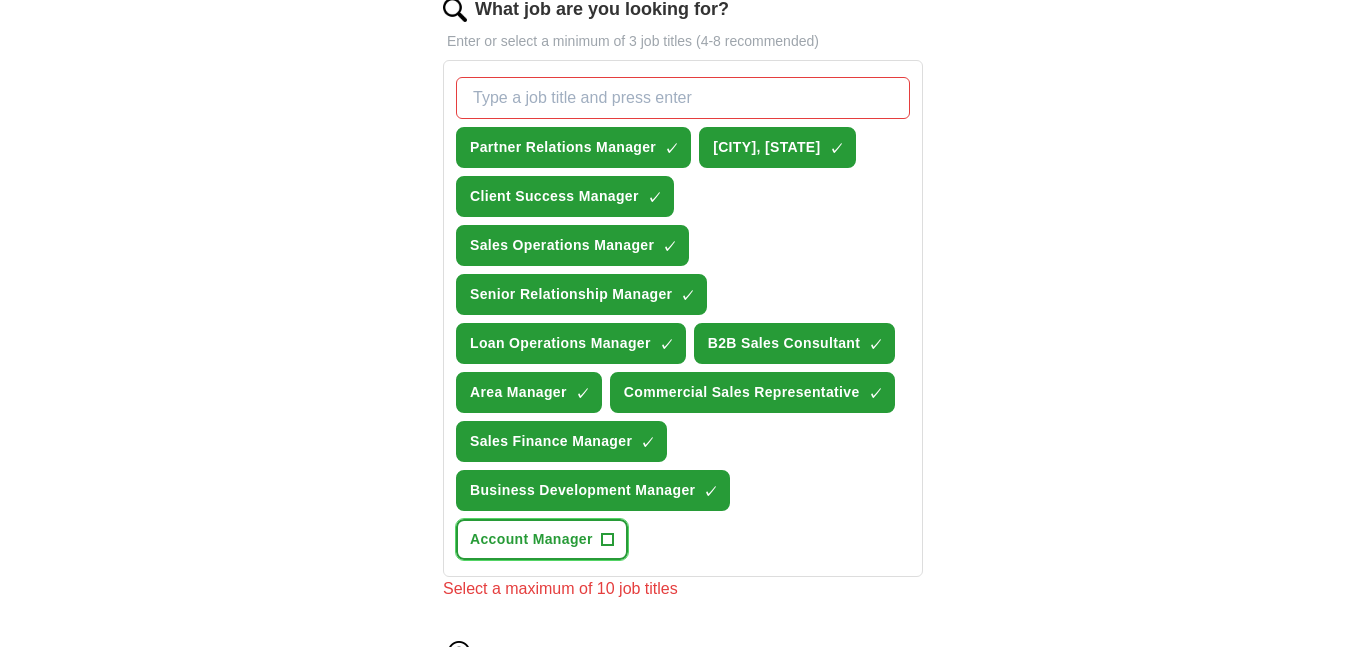 click on "+" at bounding box center (607, 540) 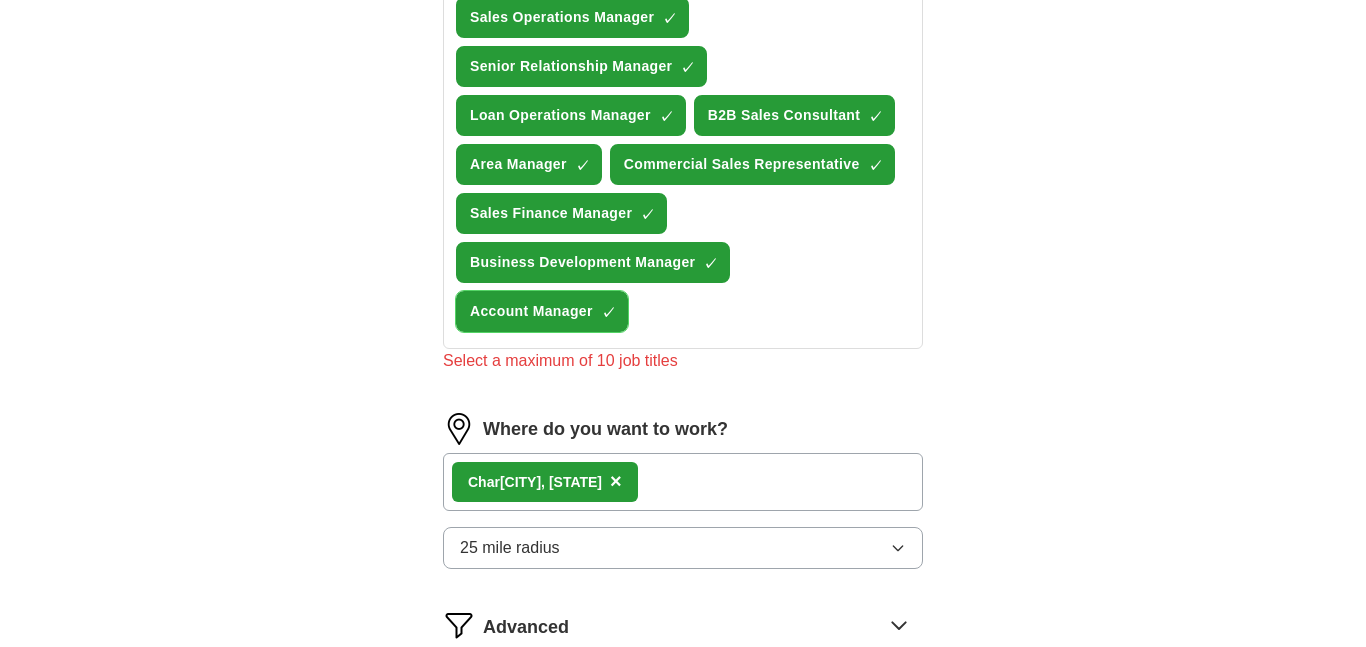 scroll, scrollTop: 901, scrollLeft: 0, axis: vertical 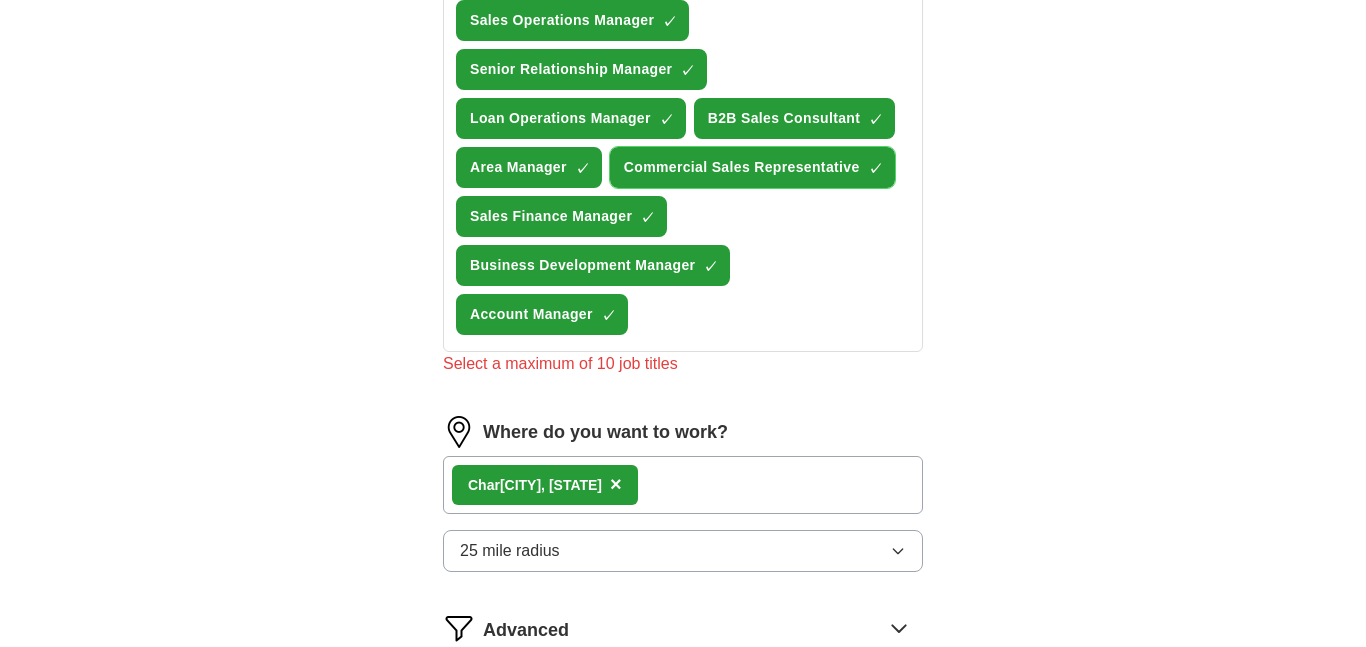 click on "Commercial Sales Representative ✓ ×" at bounding box center (752, 167) 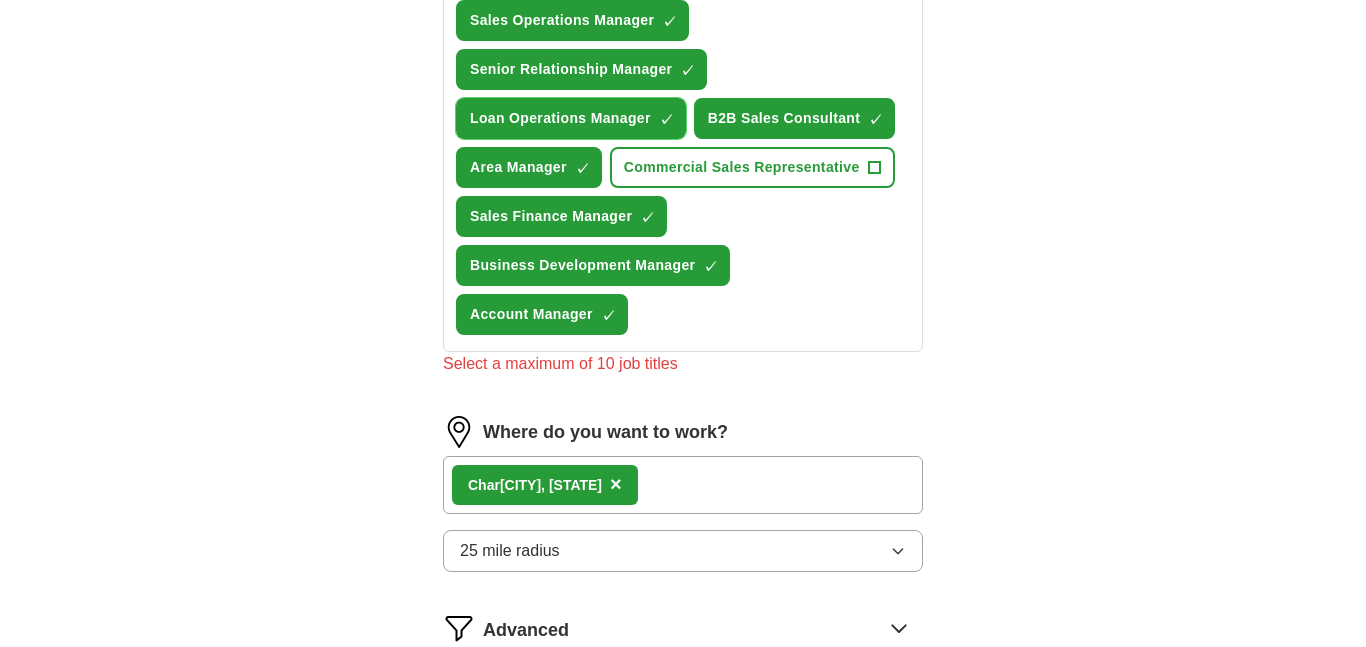 click on "Loan Operations Manager" at bounding box center (560, 118) 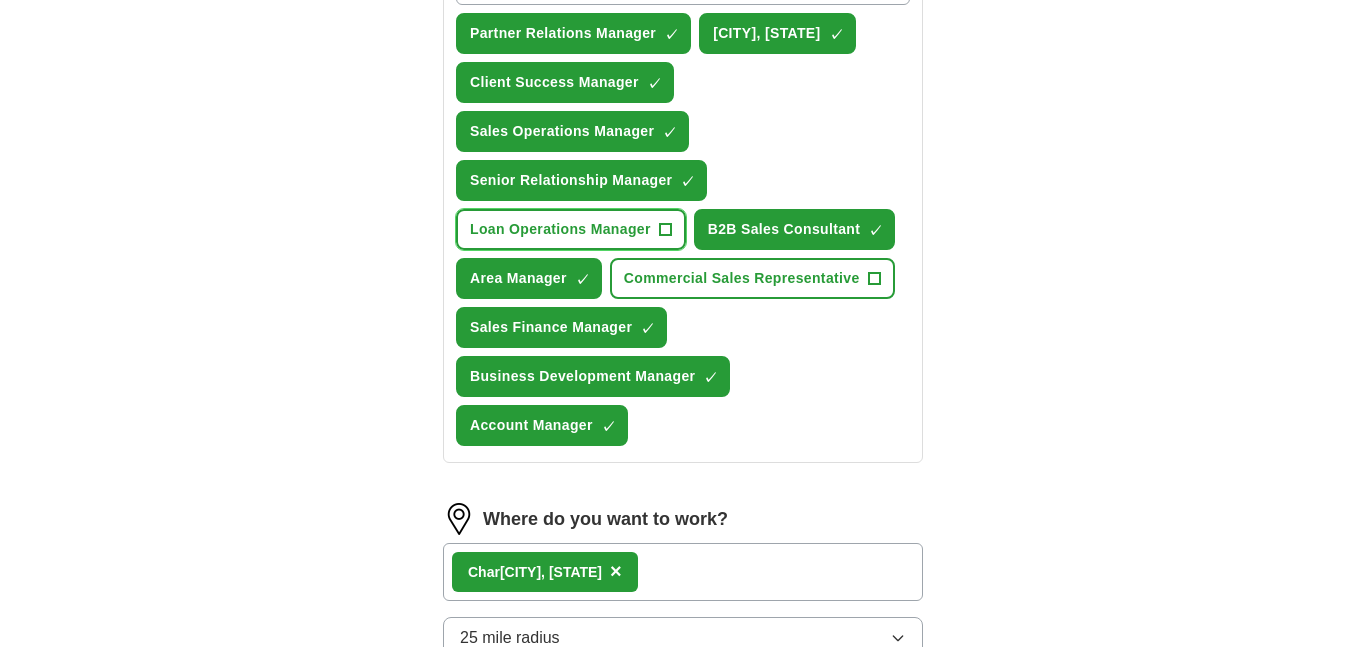 scroll, scrollTop: 789, scrollLeft: 0, axis: vertical 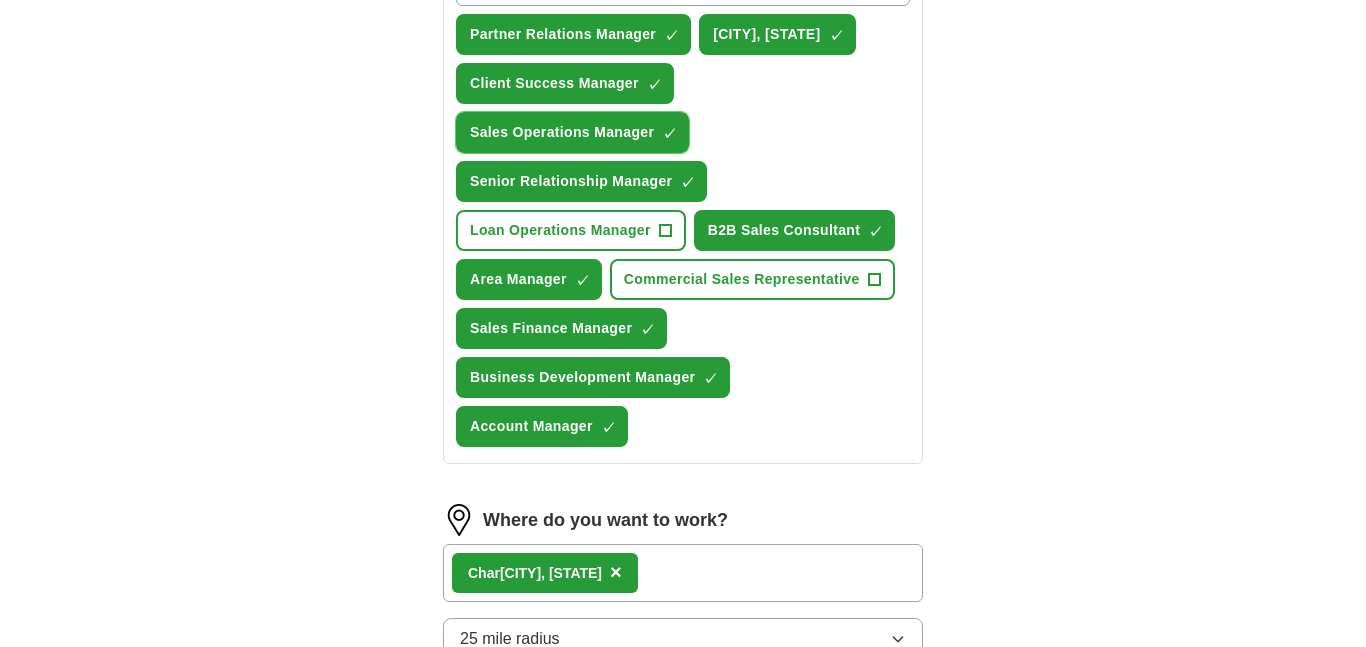 click on "×" at bounding box center [0, 0] 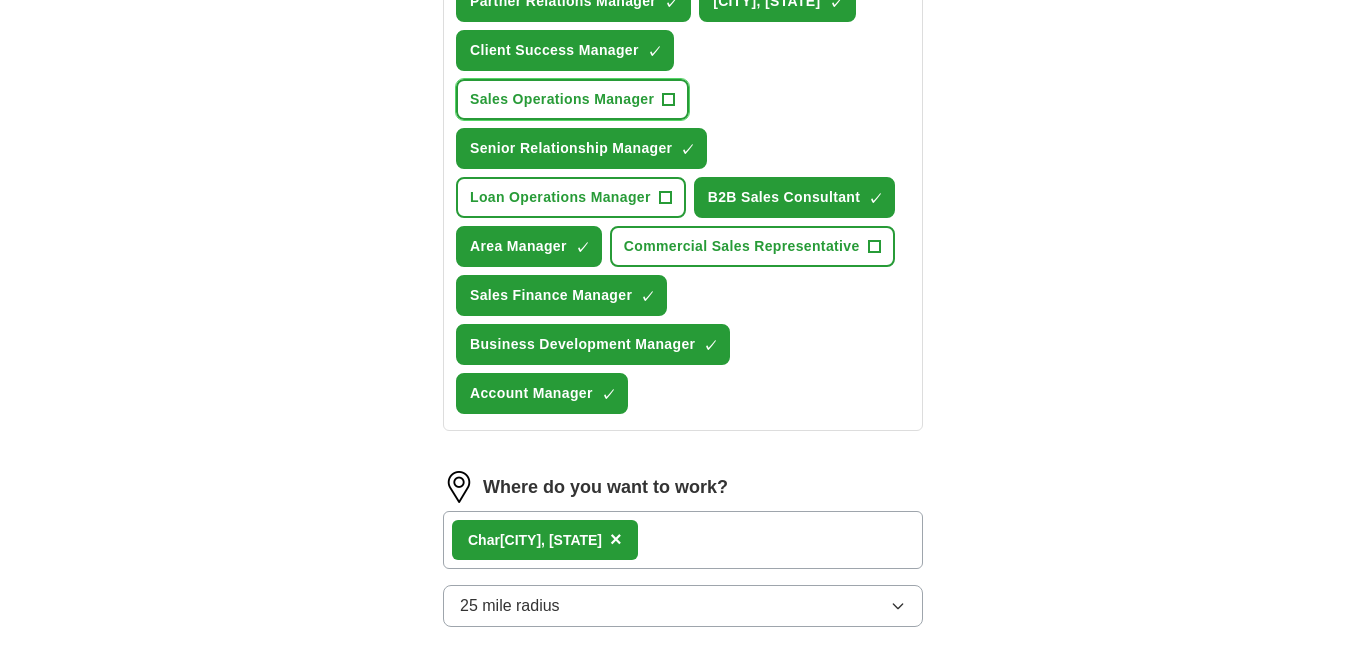 scroll, scrollTop: 1221, scrollLeft: 0, axis: vertical 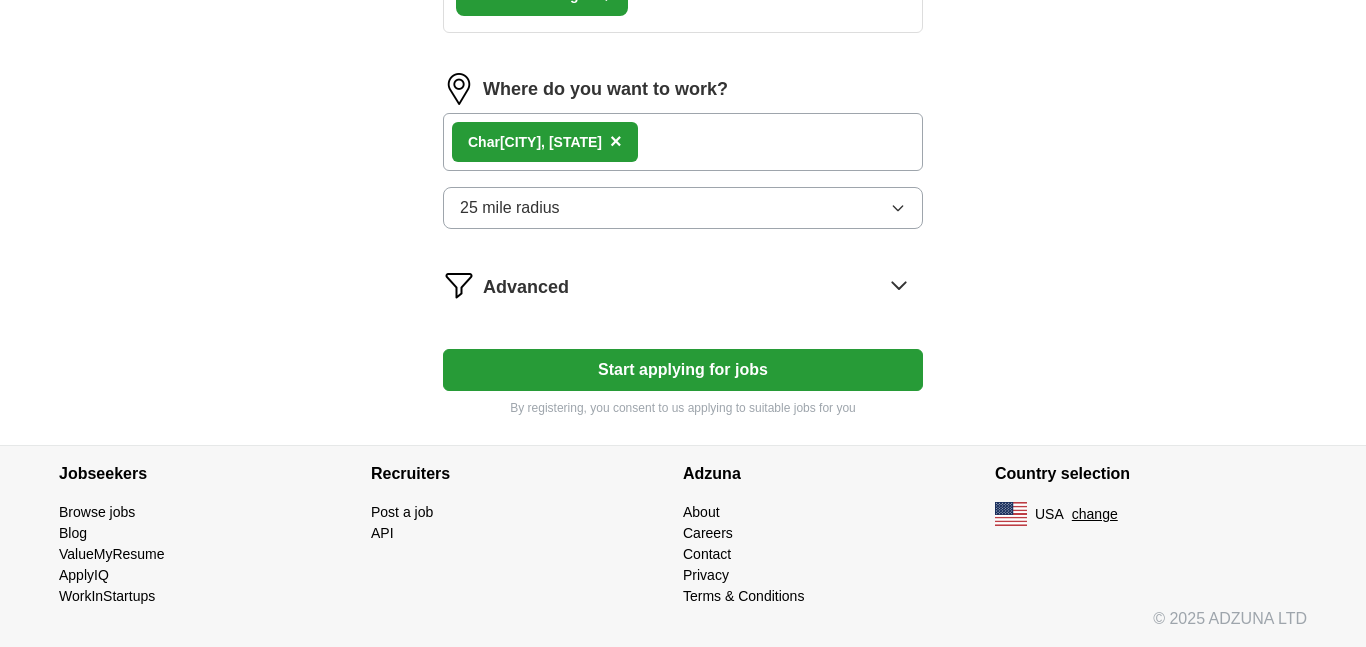 click on "Start applying for jobs" at bounding box center (683, 370) 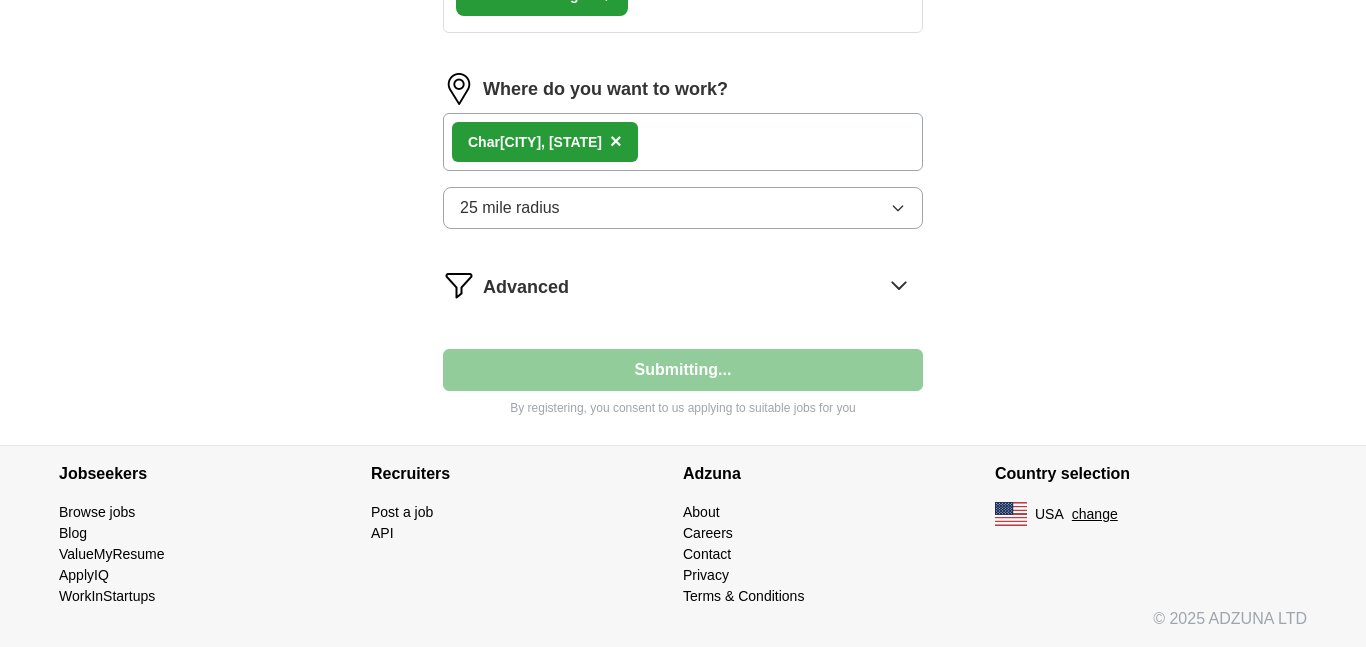 select on "**" 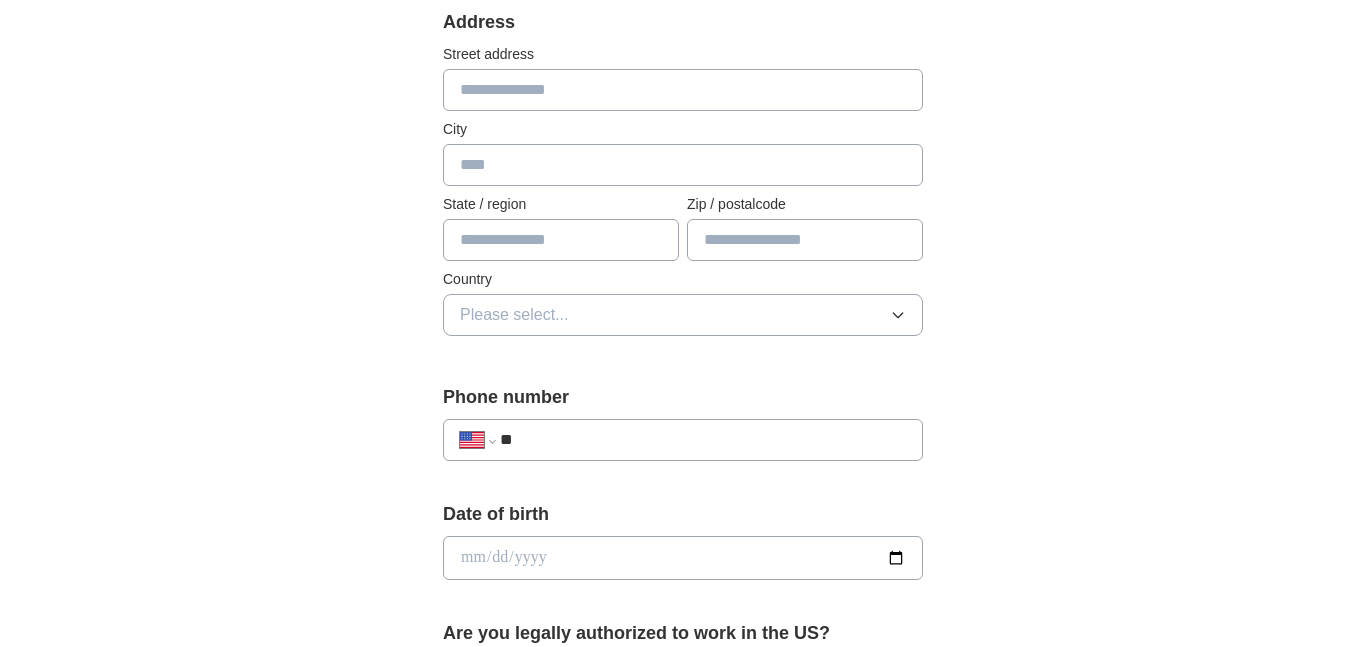 scroll, scrollTop: 418, scrollLeft: 0, axis: vertical 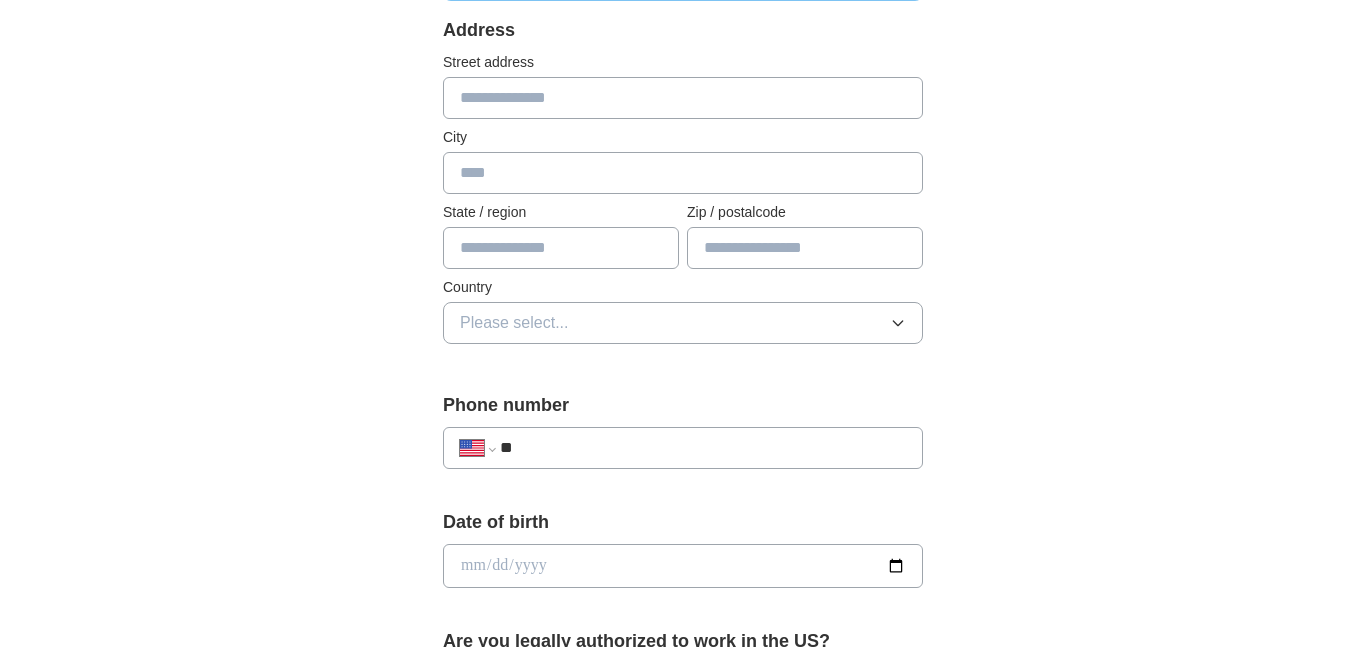 click at bounding box center (683, 98) 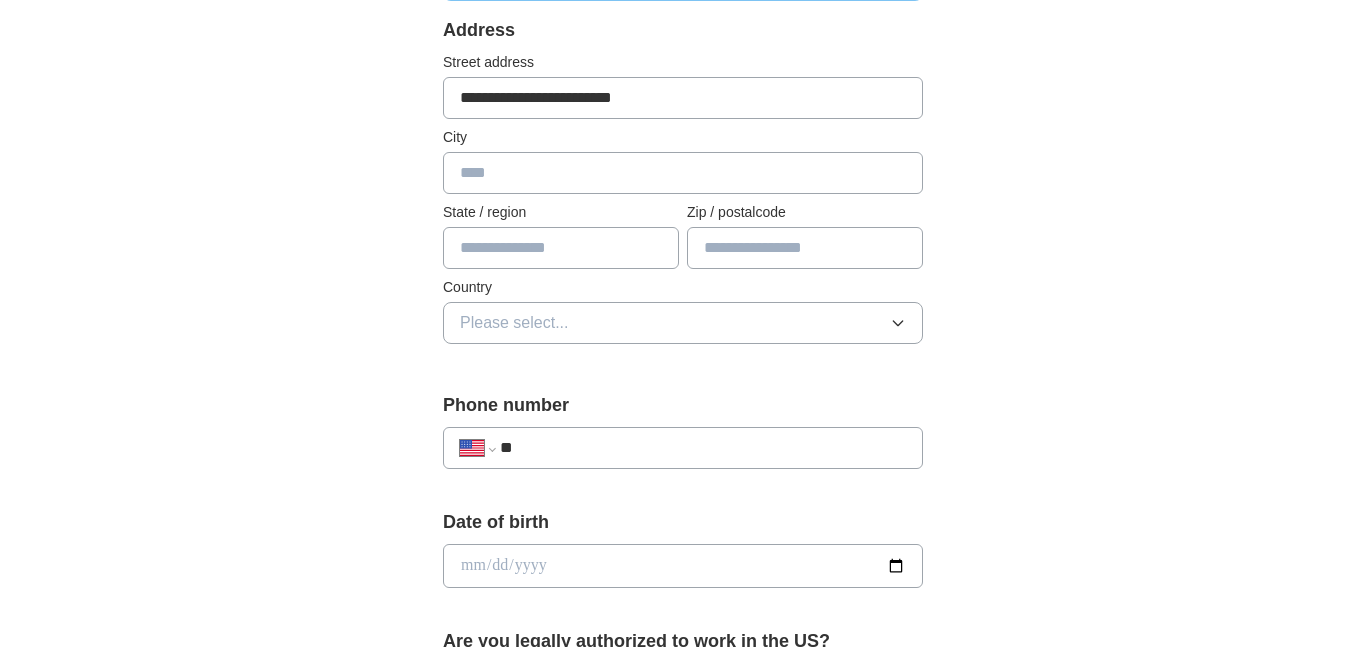 type on "********" 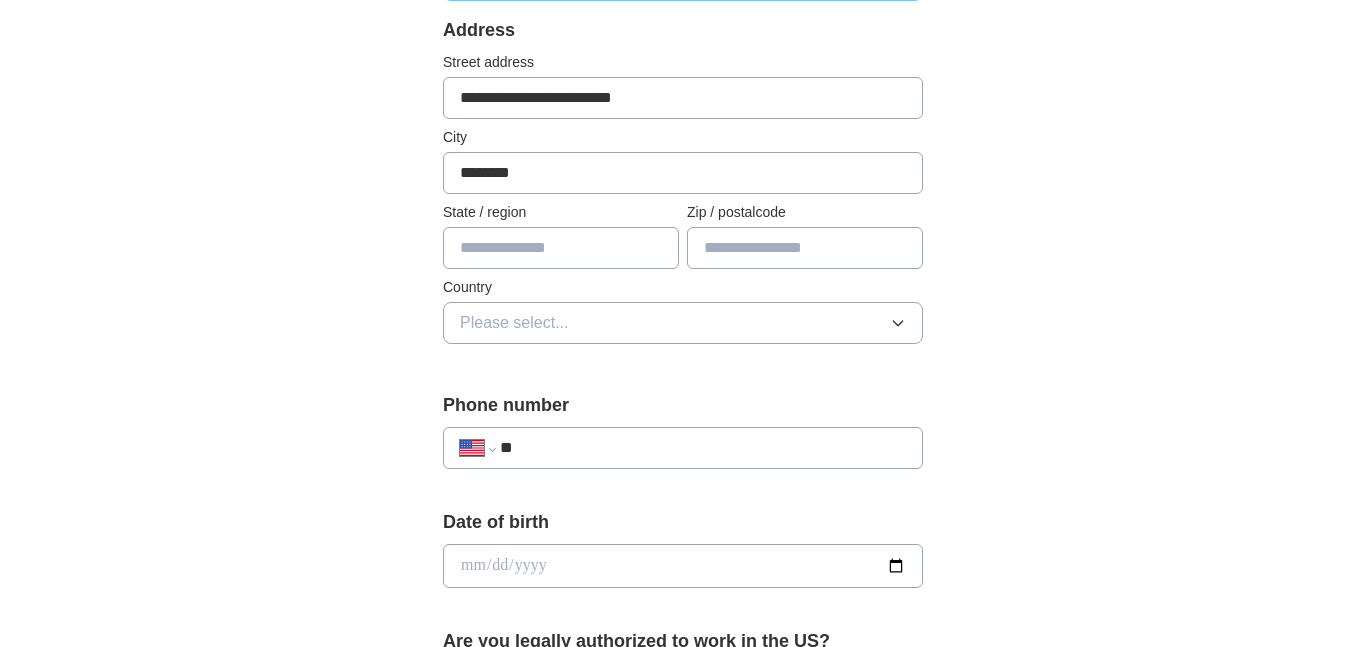 type on "**" 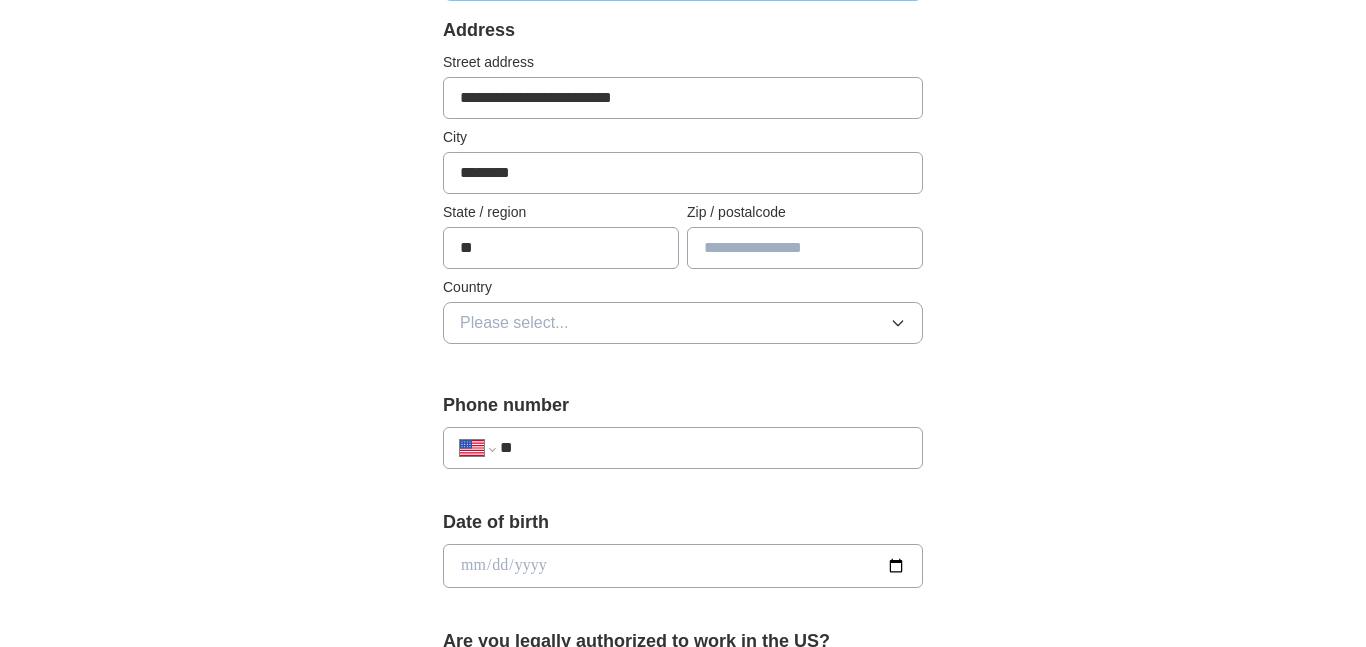 type on "*****" 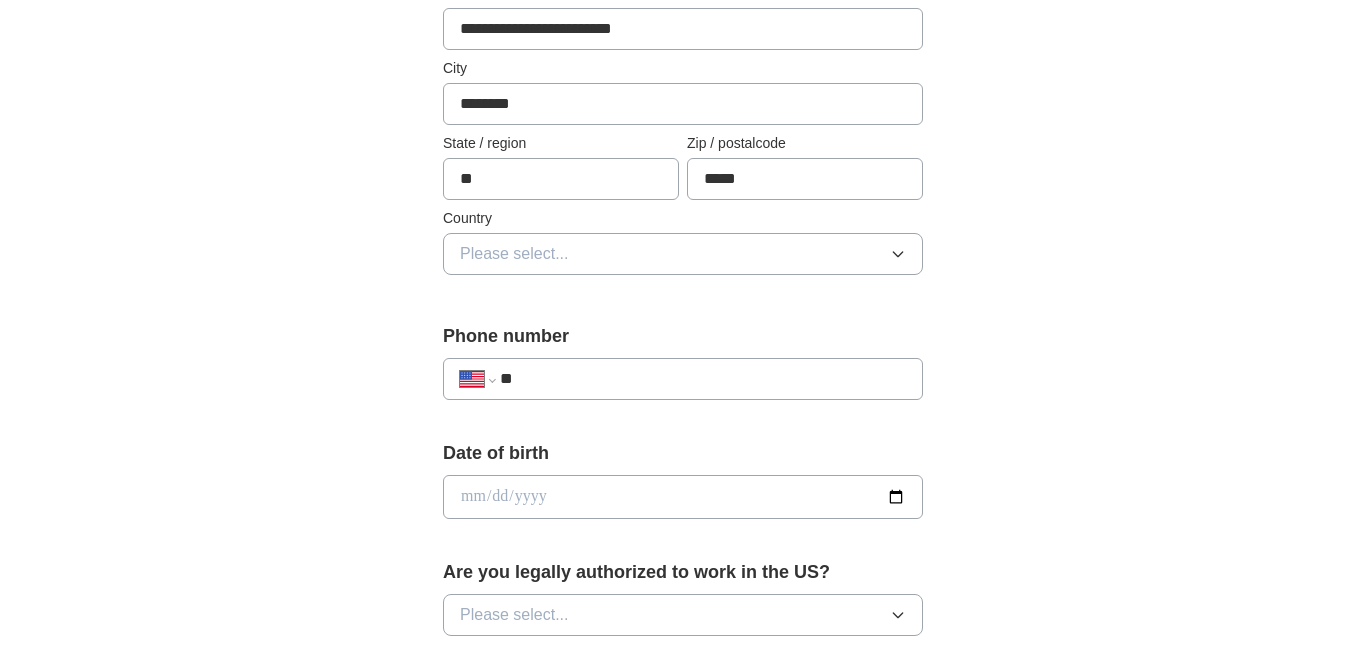 scroll, scrollTop: 639, scrollLeft: 0, axis: vertical 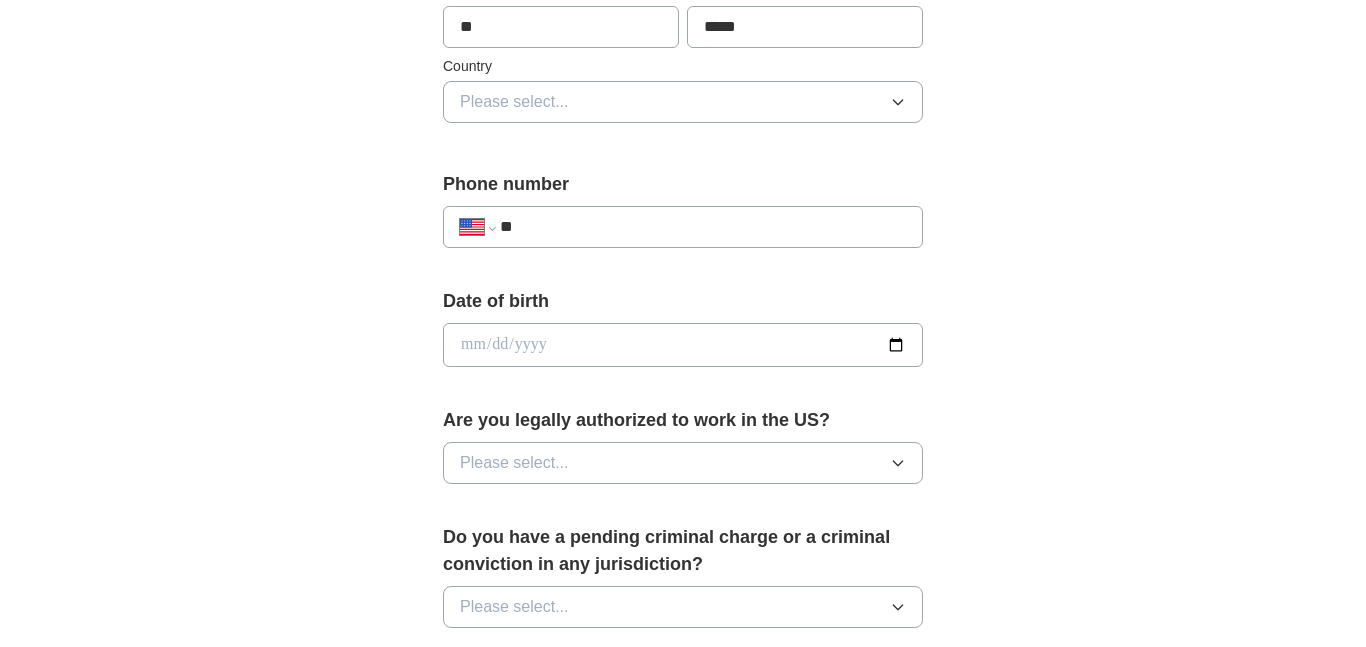 click on "Please select..." at bounding box center [683, 102] 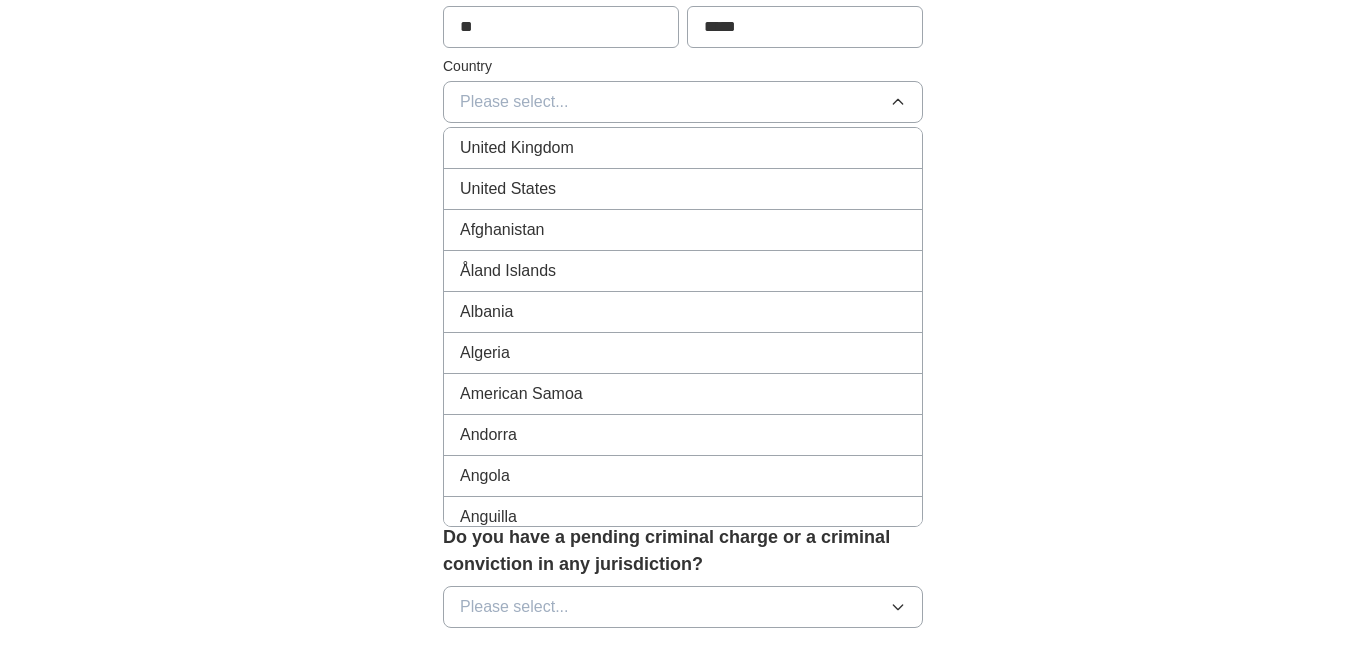 click on "United States" at bounding box center [683, 189] 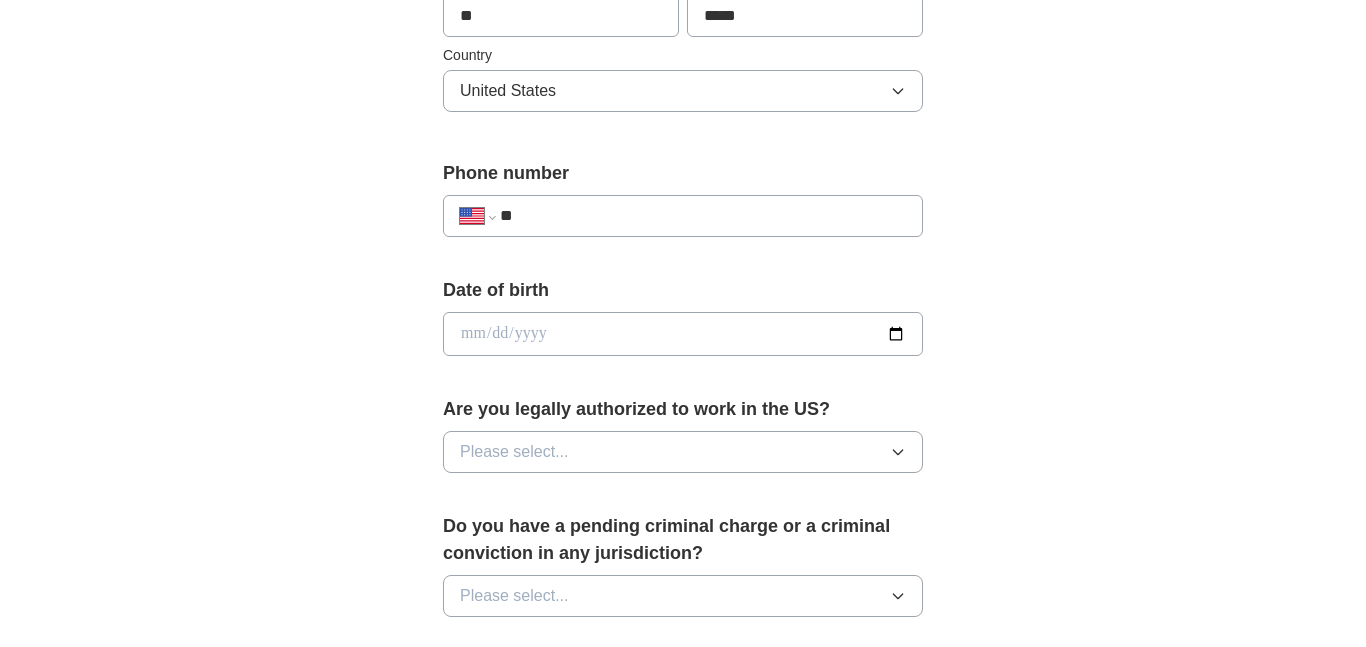 scroll, scrollTop: 671, scrollLeft: 0, axis: vertical 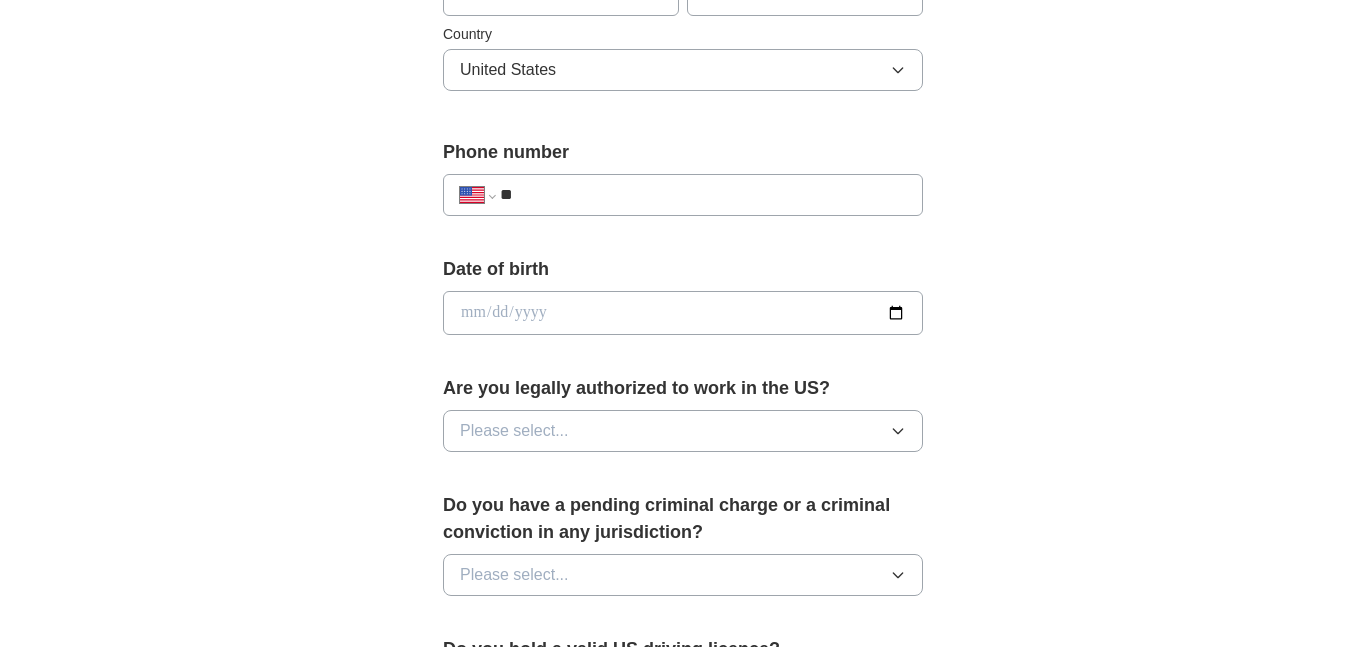 click on "**" at bounding box center [703, 195] 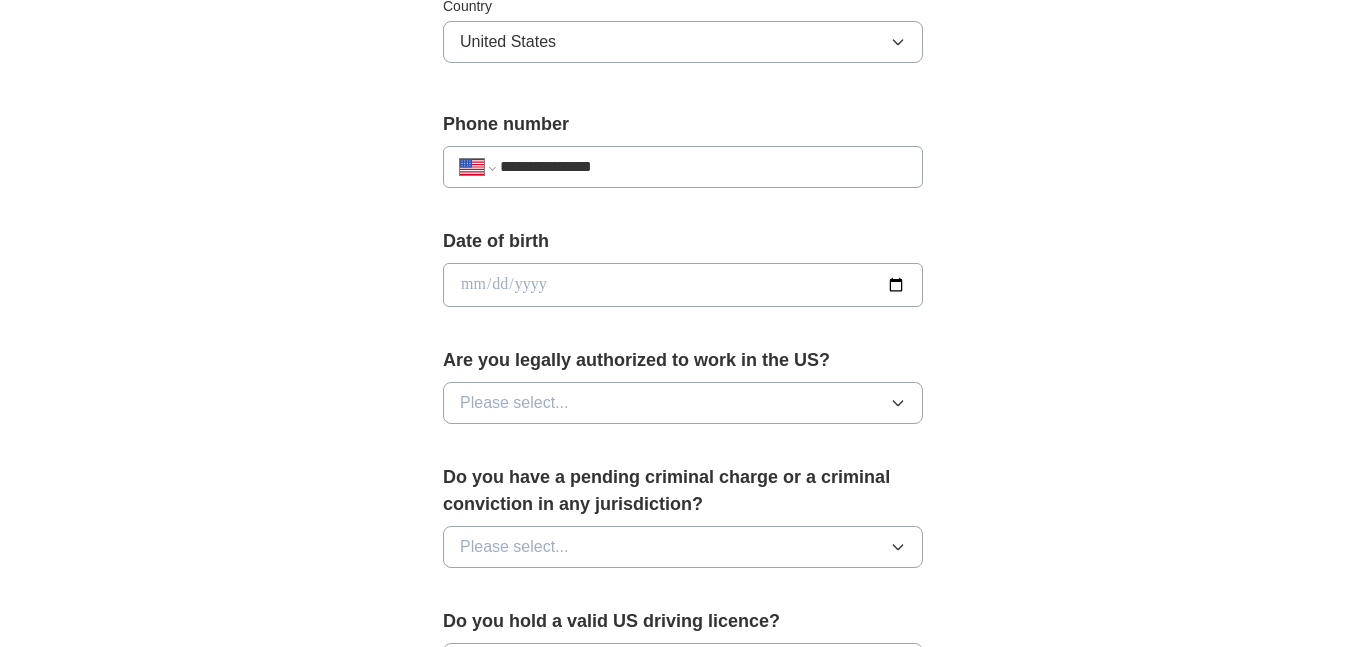 scroll, scrollTop: 702, scrollLeft: 0, axis: vertical 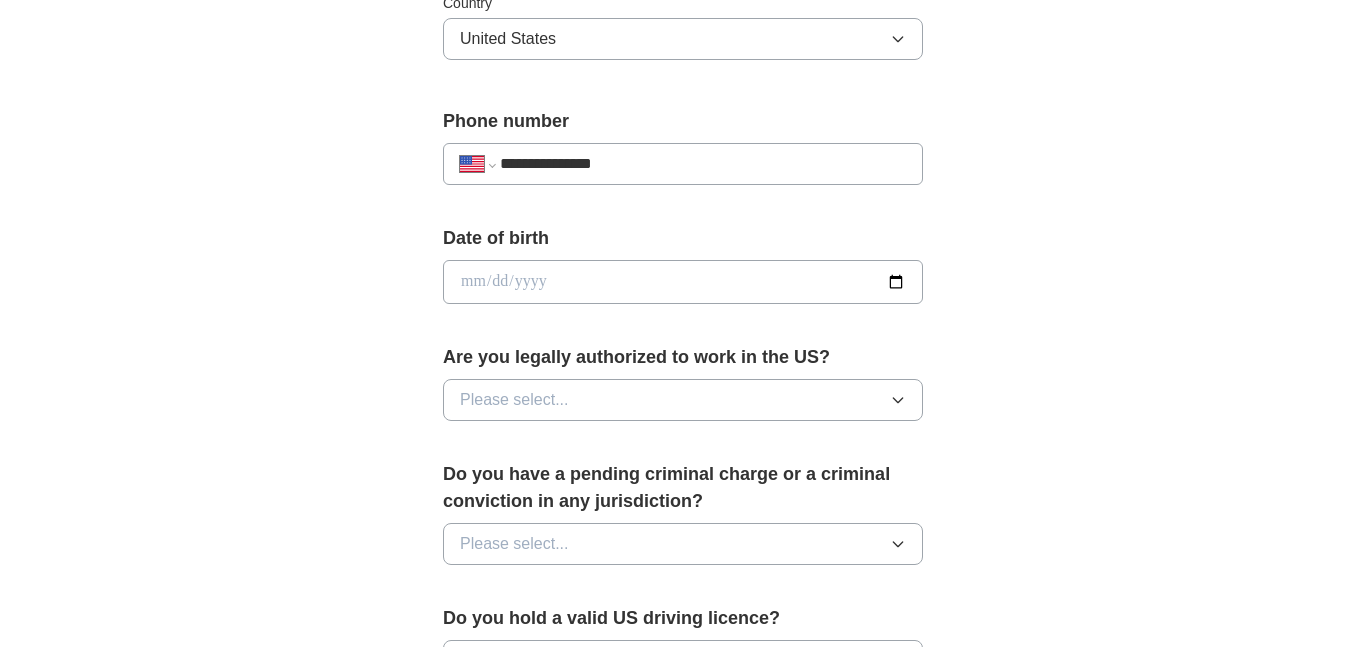 type on "**********" 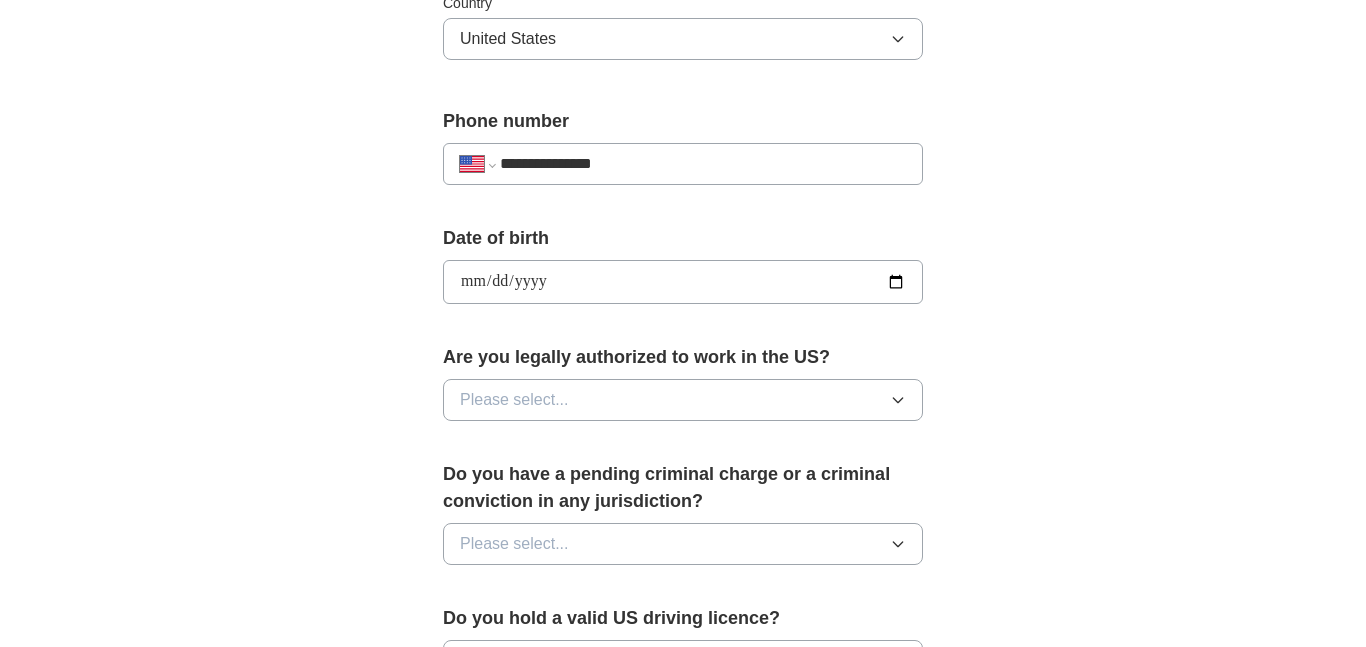 type on "**********" 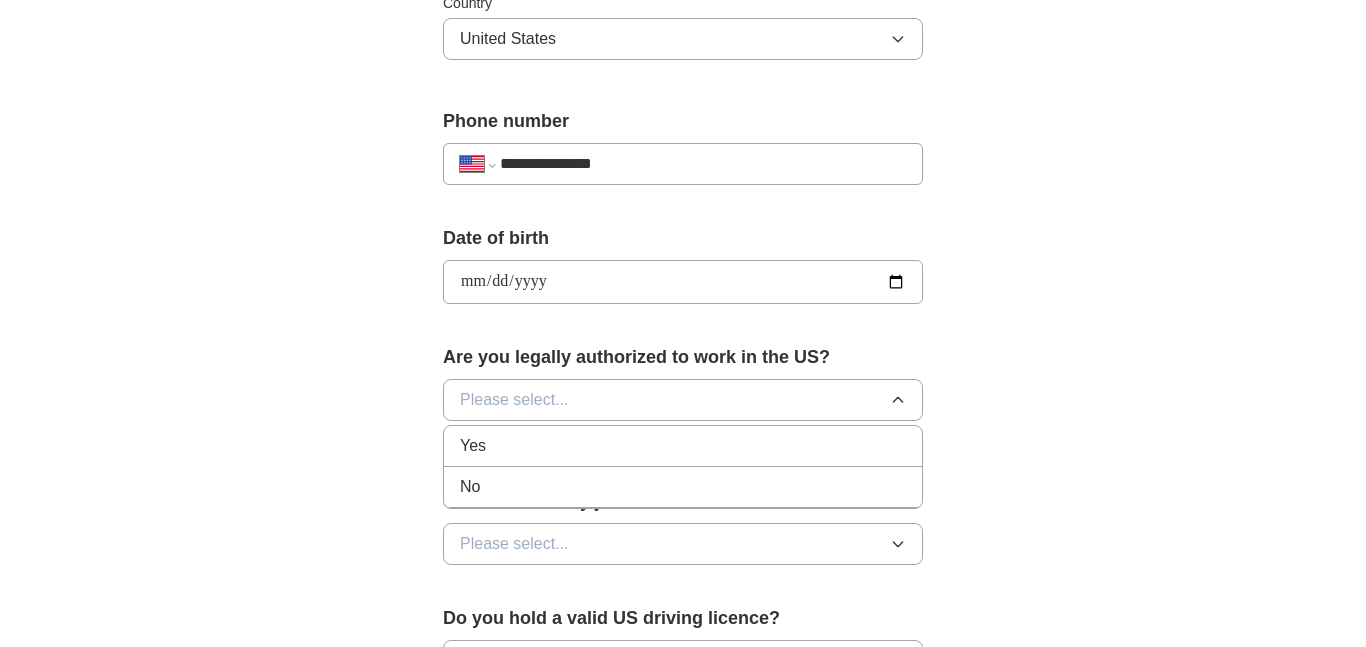 click on "Yes" at bounding box center [683, 446] 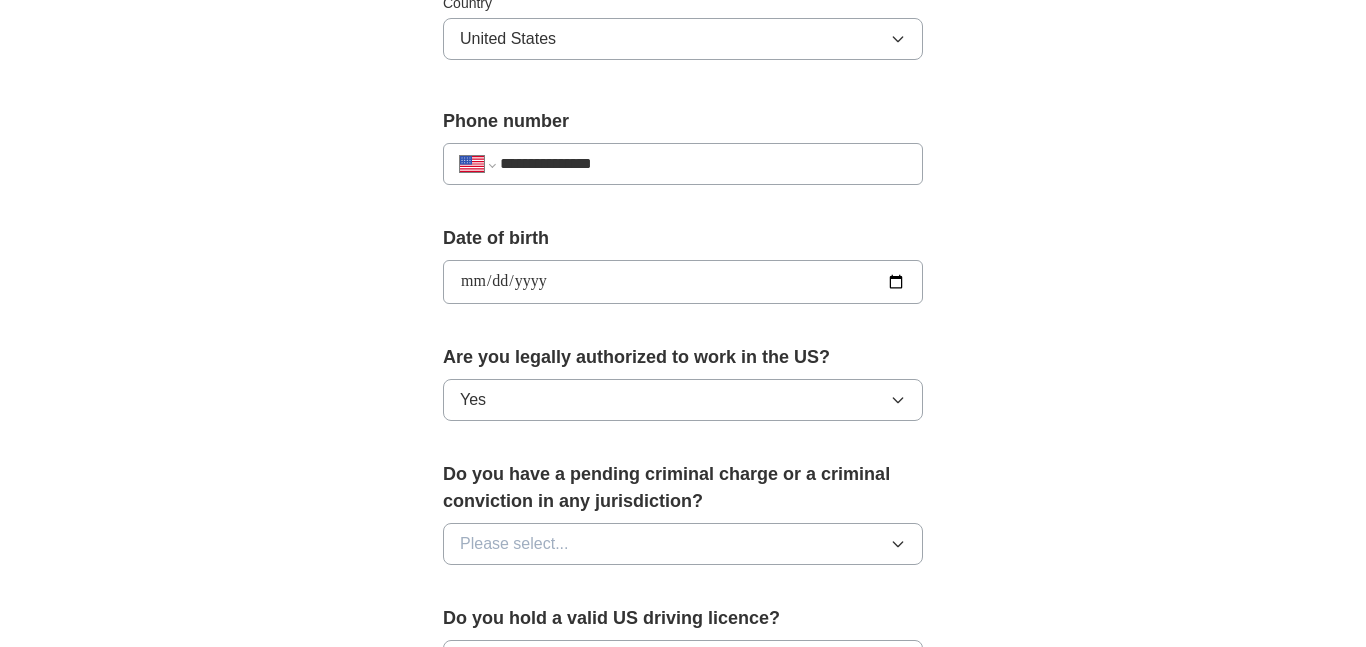 click on "Please select..." at bounding box center [683, 544] 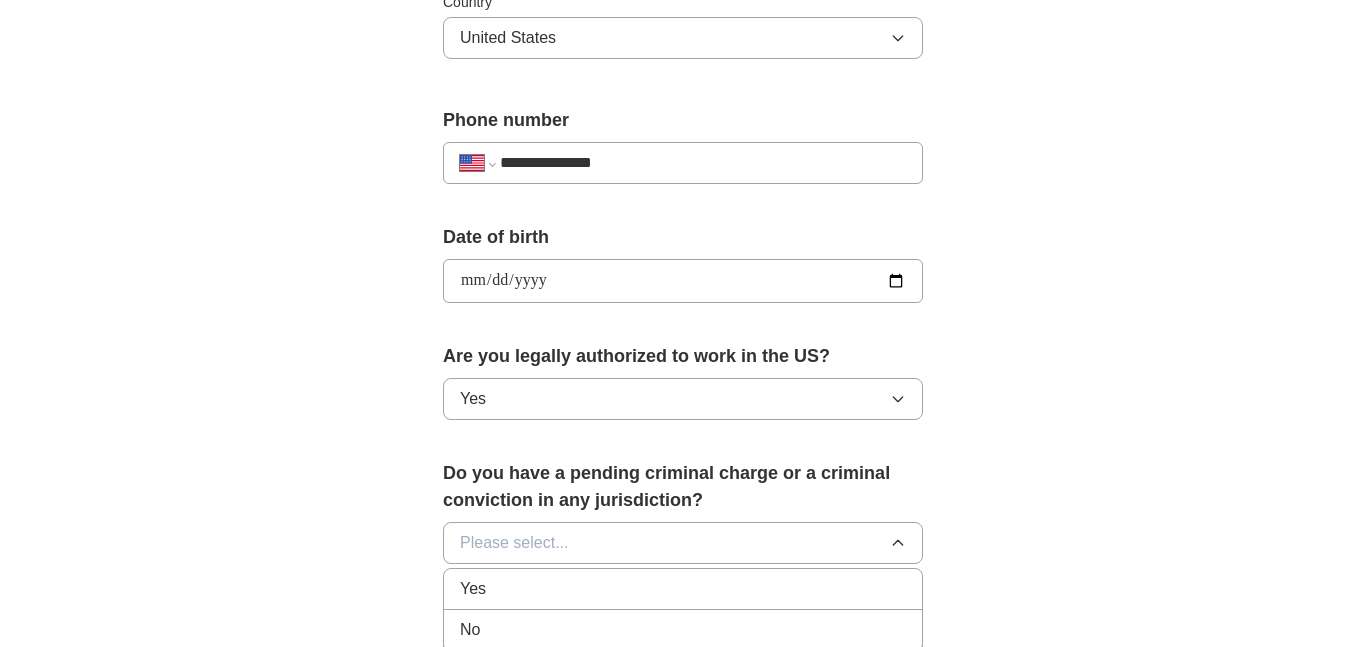 scroll, scrollTop: 733, scrollLeft: 0, axis: vertical 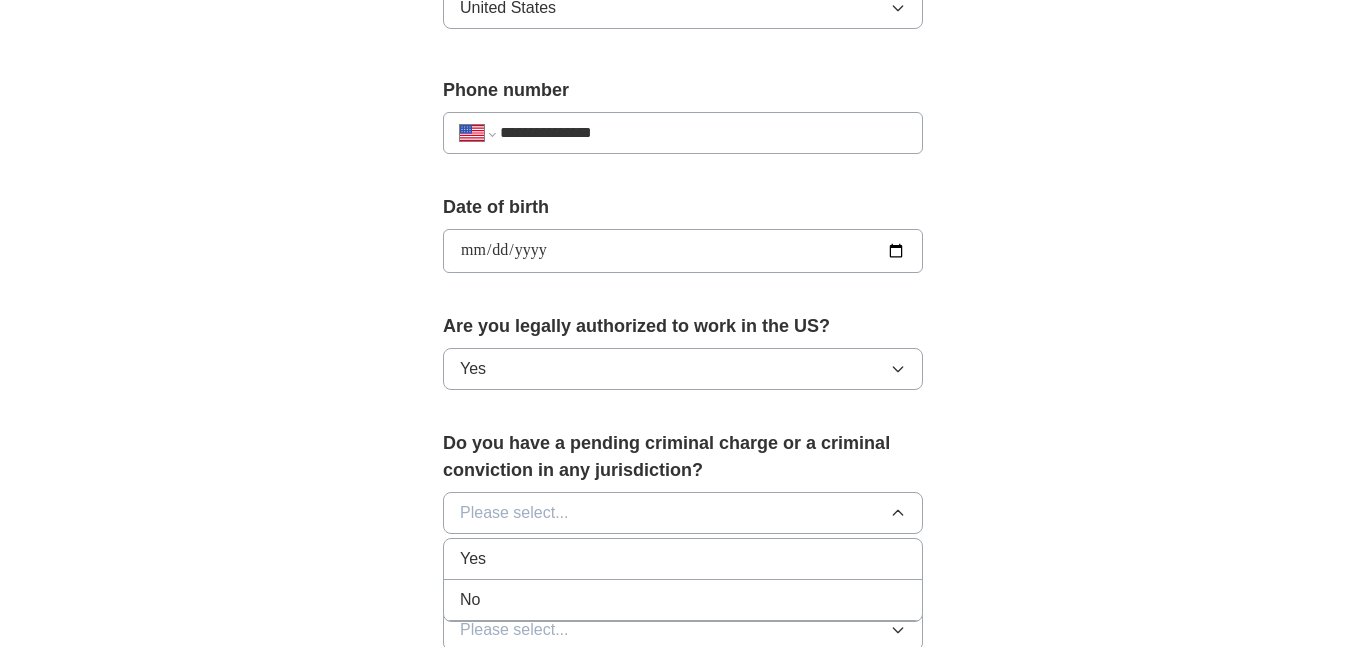click on "No" at bounding box center [683, 600] 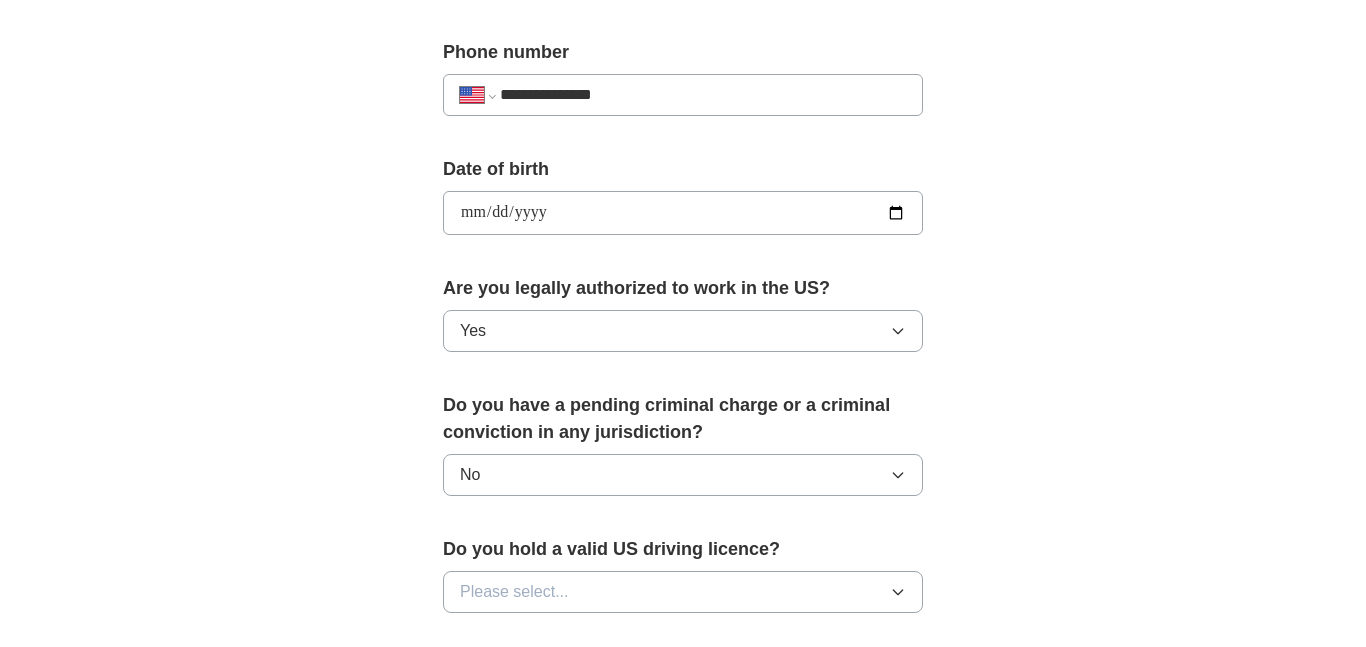 scroll, scrollTop: 884, scrollLeft: 0, axis: vertical 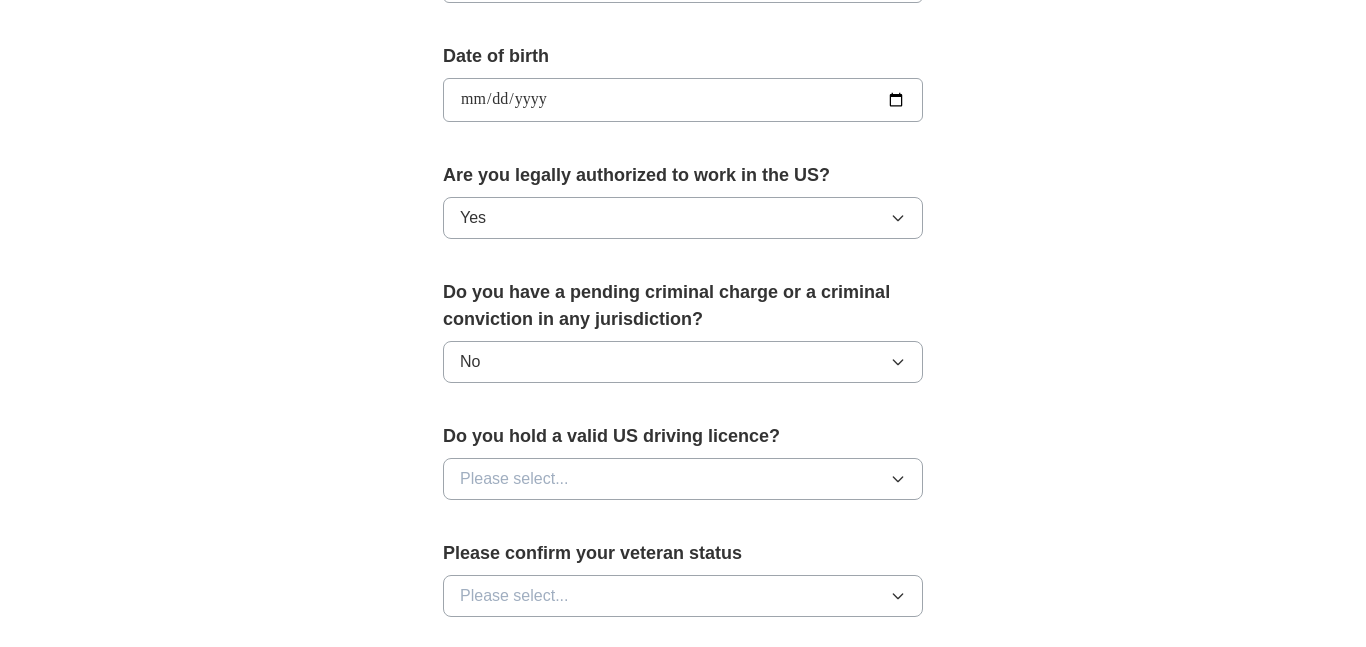 click on "Please select..." at bounding box center (683, 479) 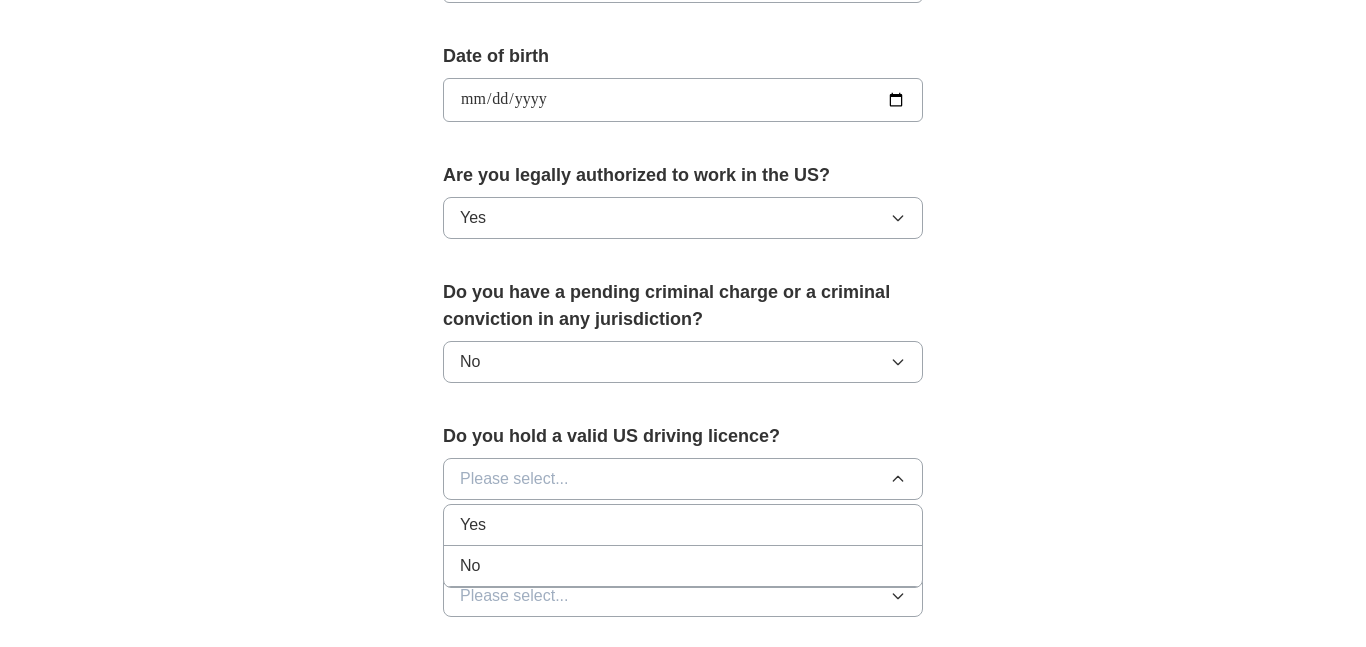 click on "Yes" at bounding box center [683, 525] 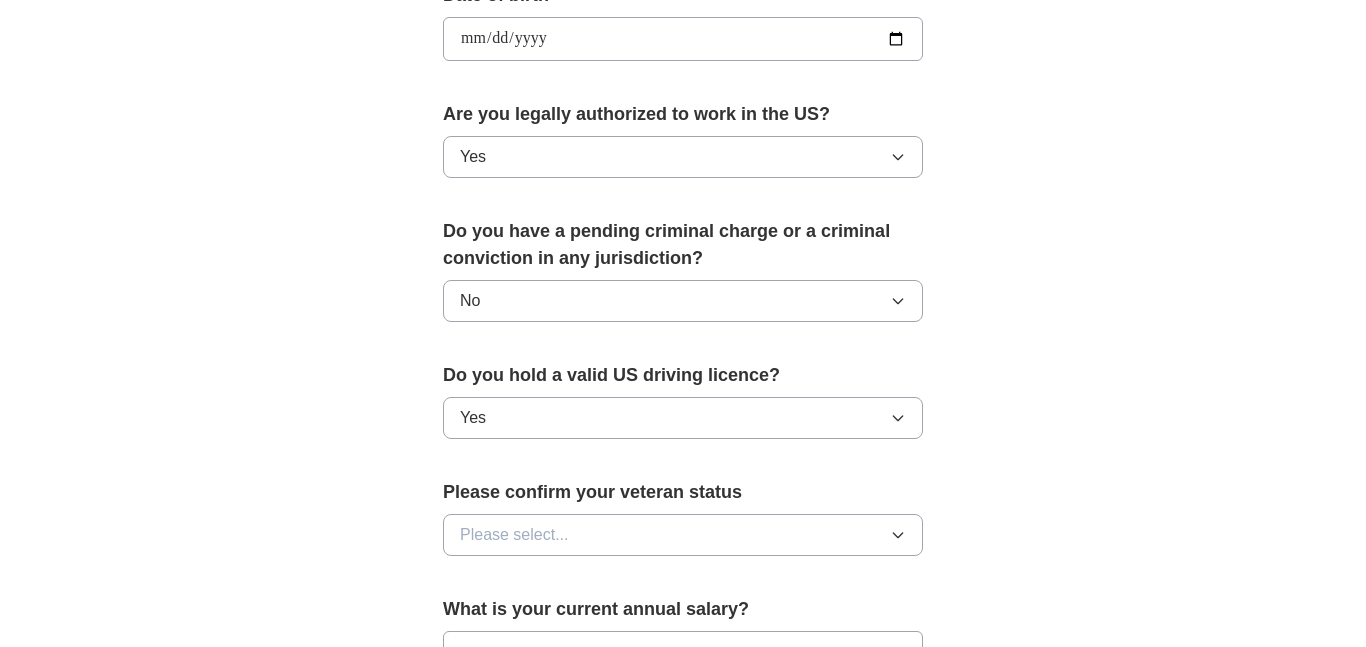 scroll, scrollTop: 987, scrollLeft: 0, axis: vertical 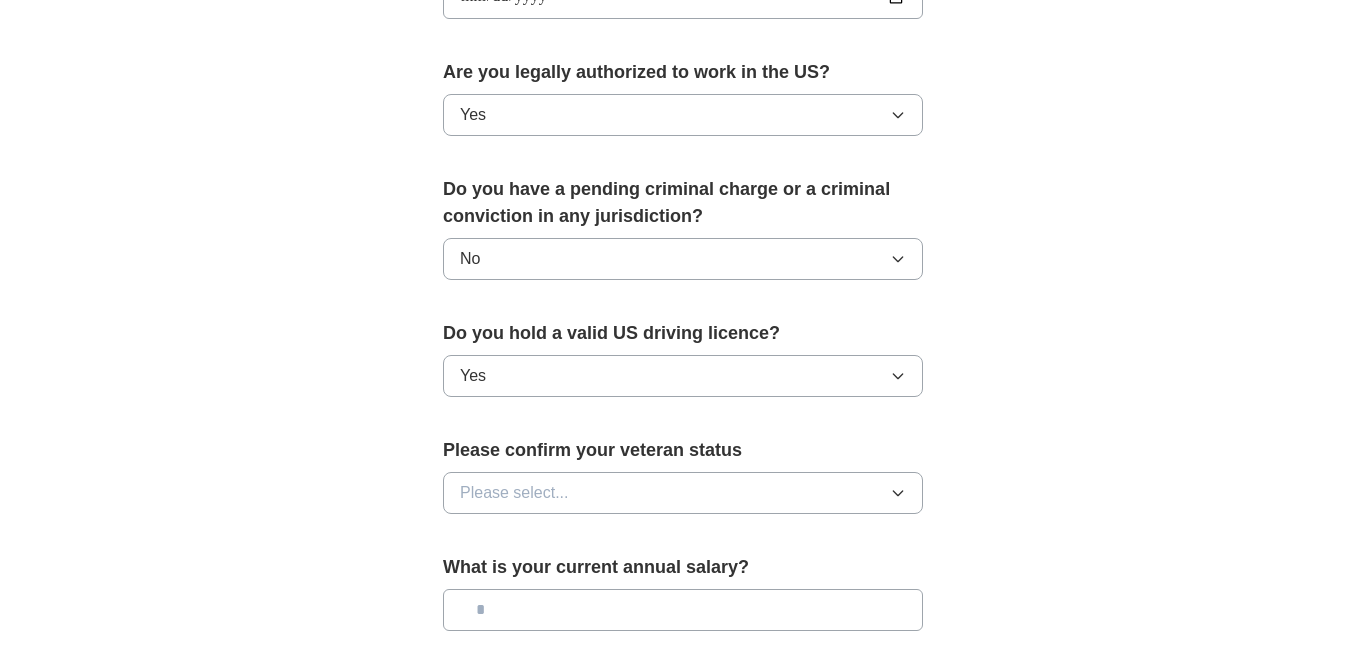 click on "Please select..." at bounding box center [683, 493] 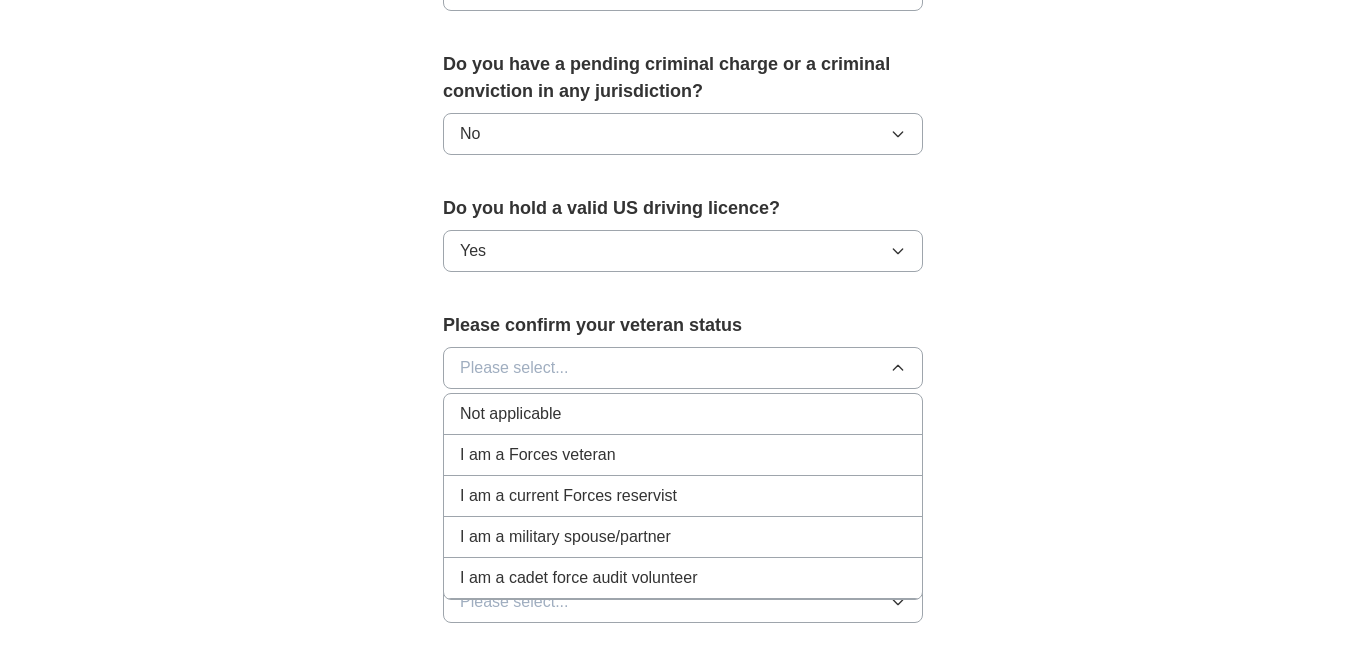 scroll, scrollTop: 1132, scrollLeft: 0, axis: vertical 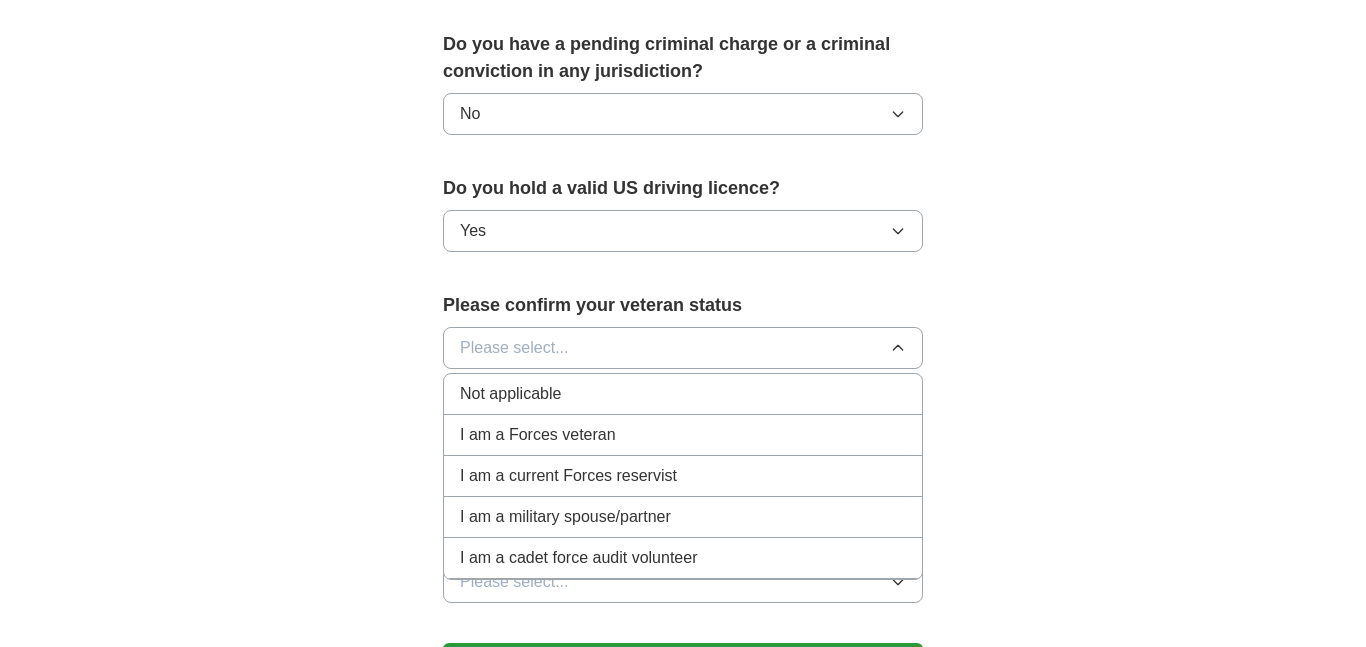 click on "Not applicable" at bounding box center (510, 394) 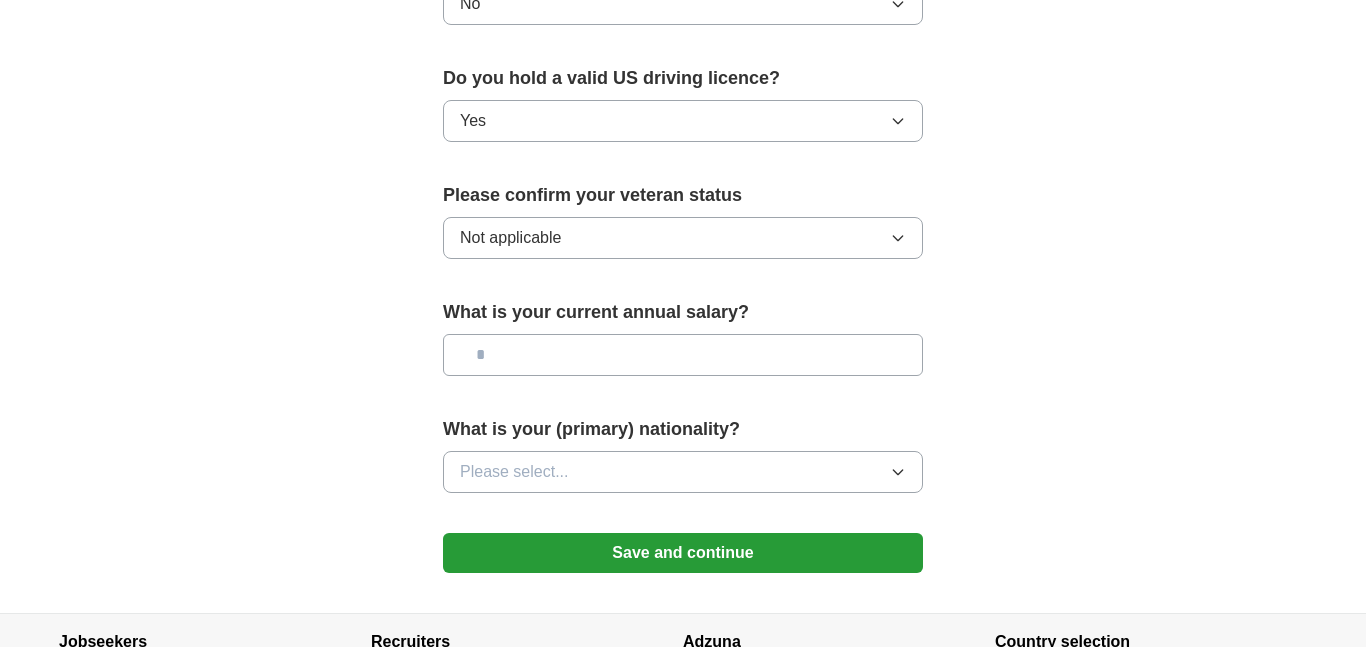 scroll, scrollTop: 1246, scrollLeft: 0, axis: vertical 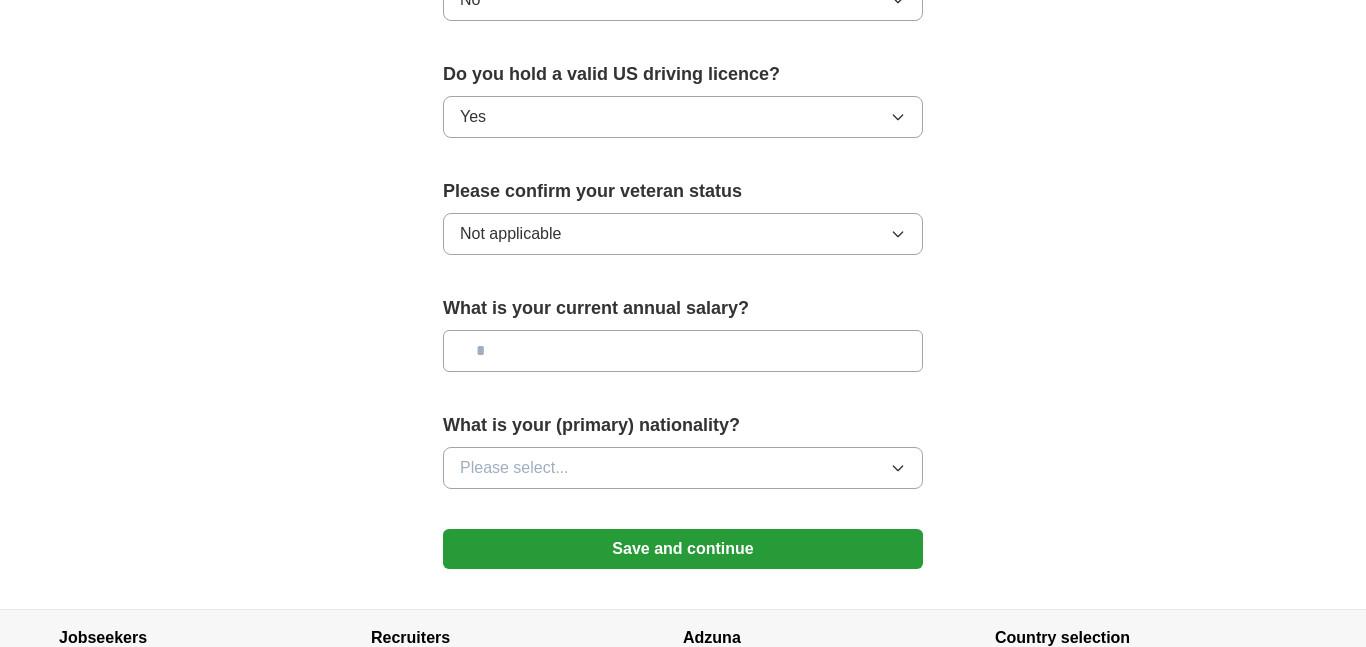 click at bounding box center (683, 351) 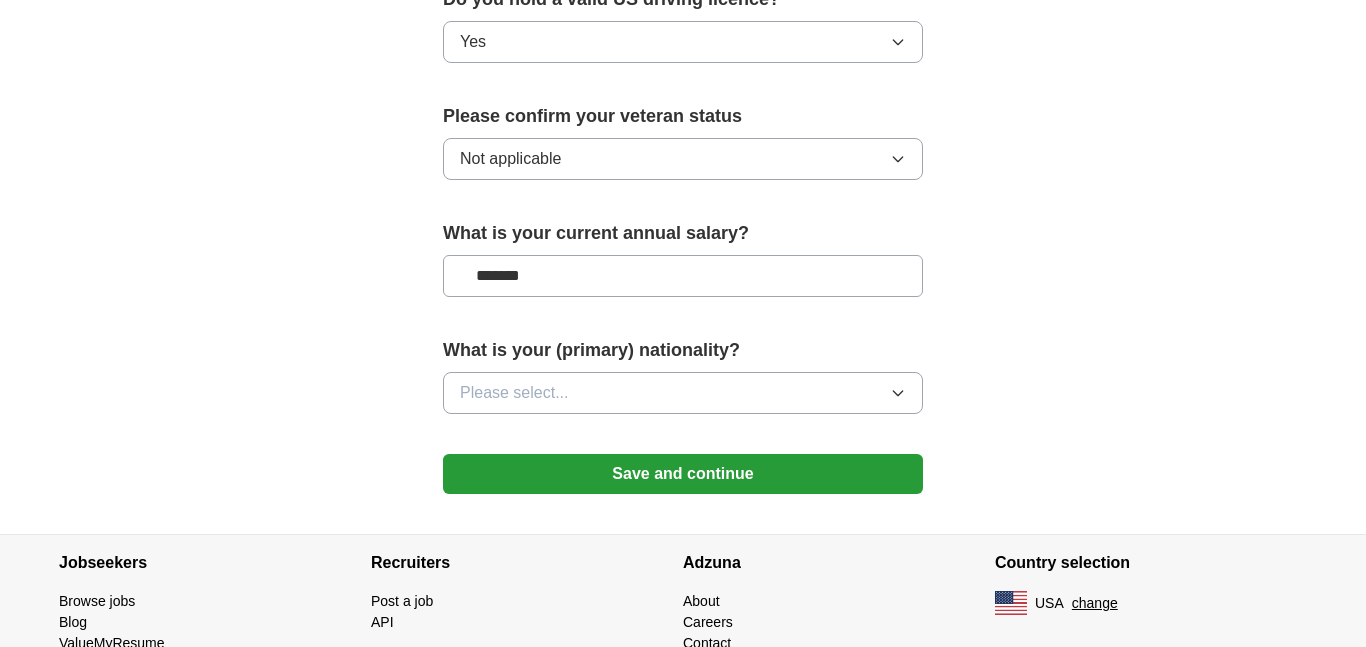 scroll, scrollTop: 1344, scrollLeft: 0, axis: vertical 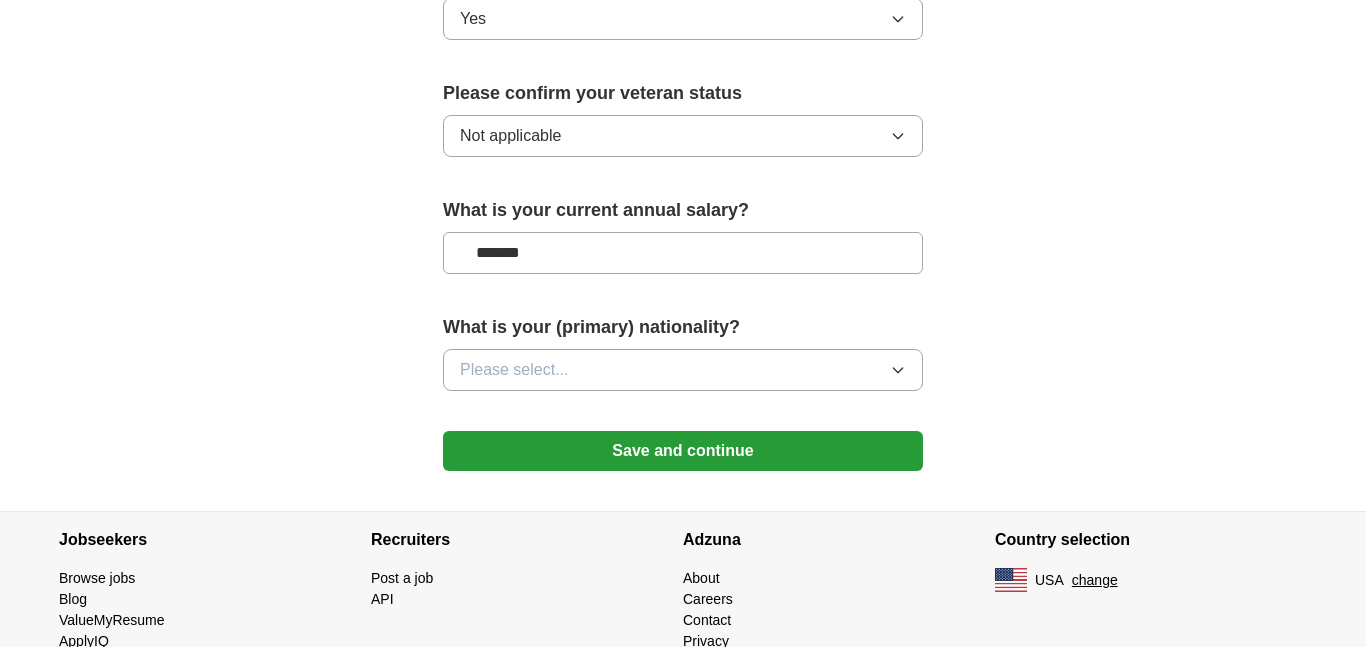 type on "*******" 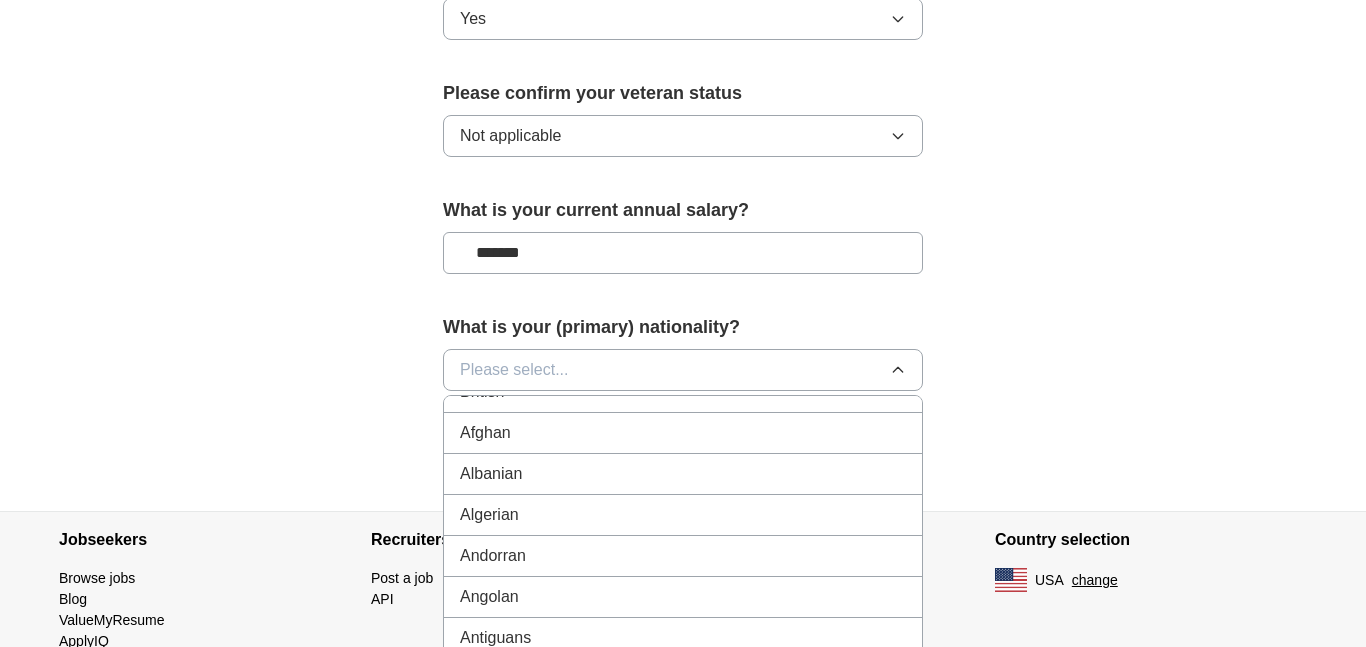 scroll, scrollTop: 86, scrollLeft: 0, axis: vertical 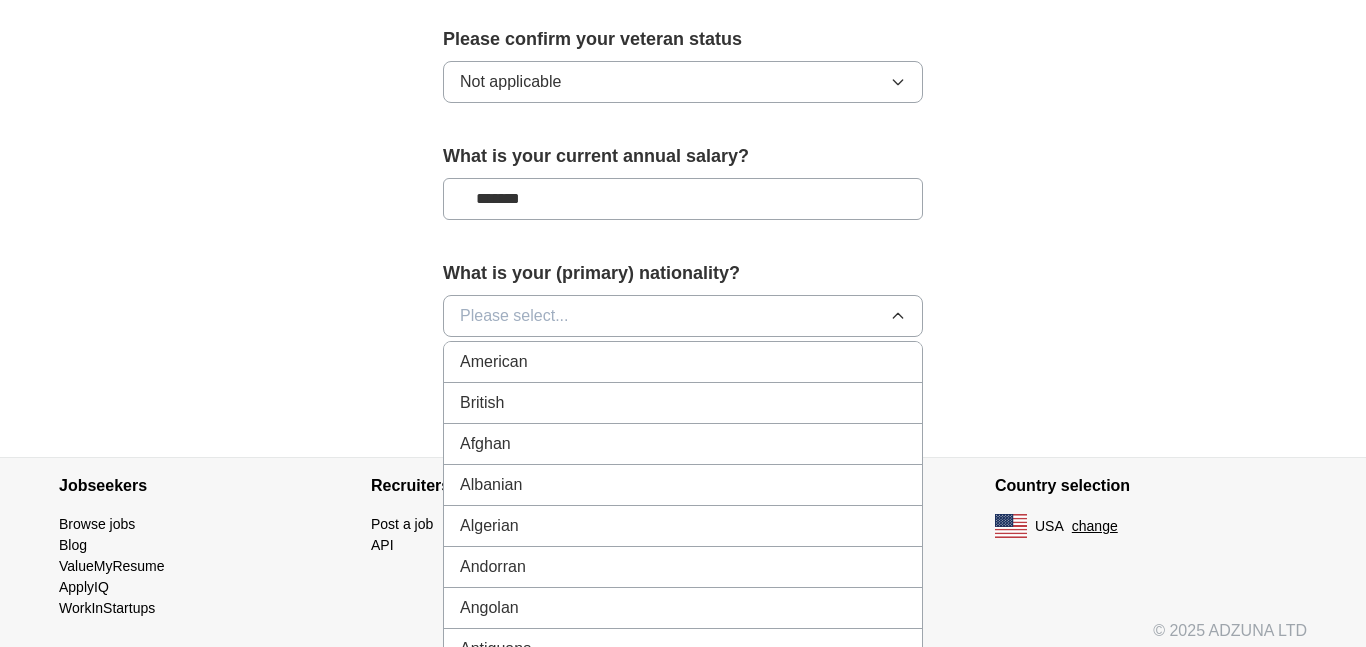 click on "American" at bounding box center [494, 362] 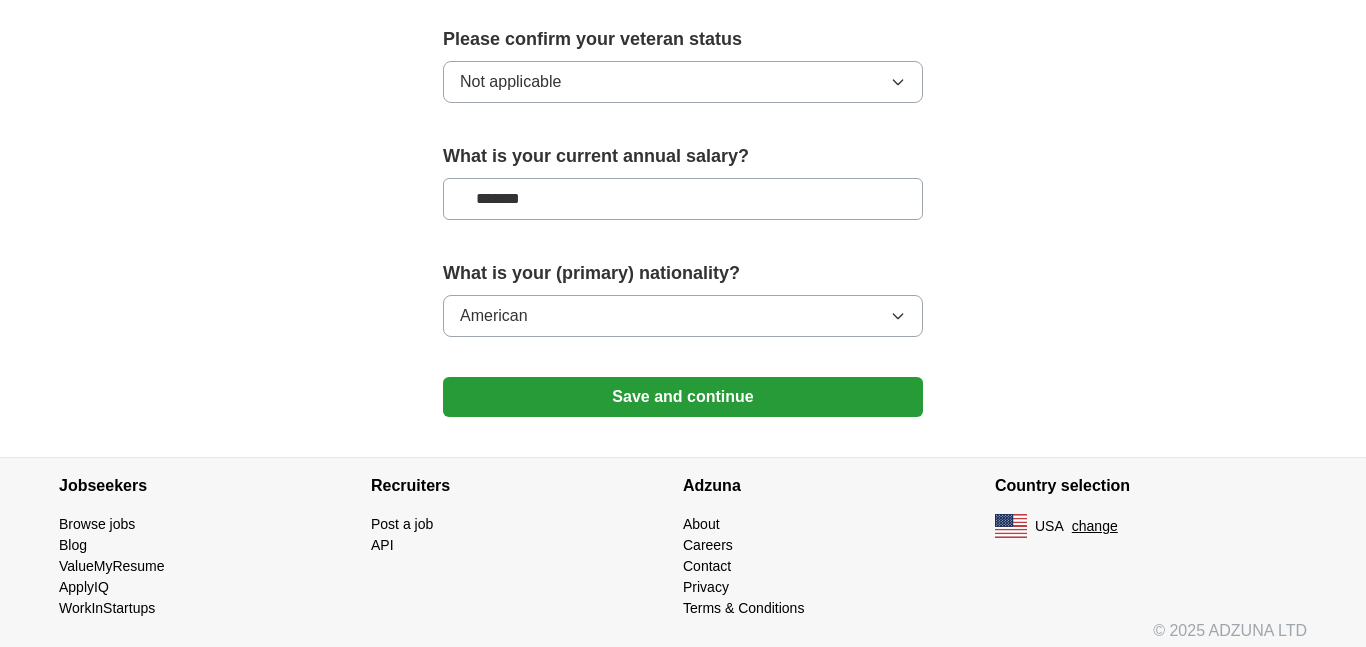 click on "Save and continue" at bounding box center (683, 397) 